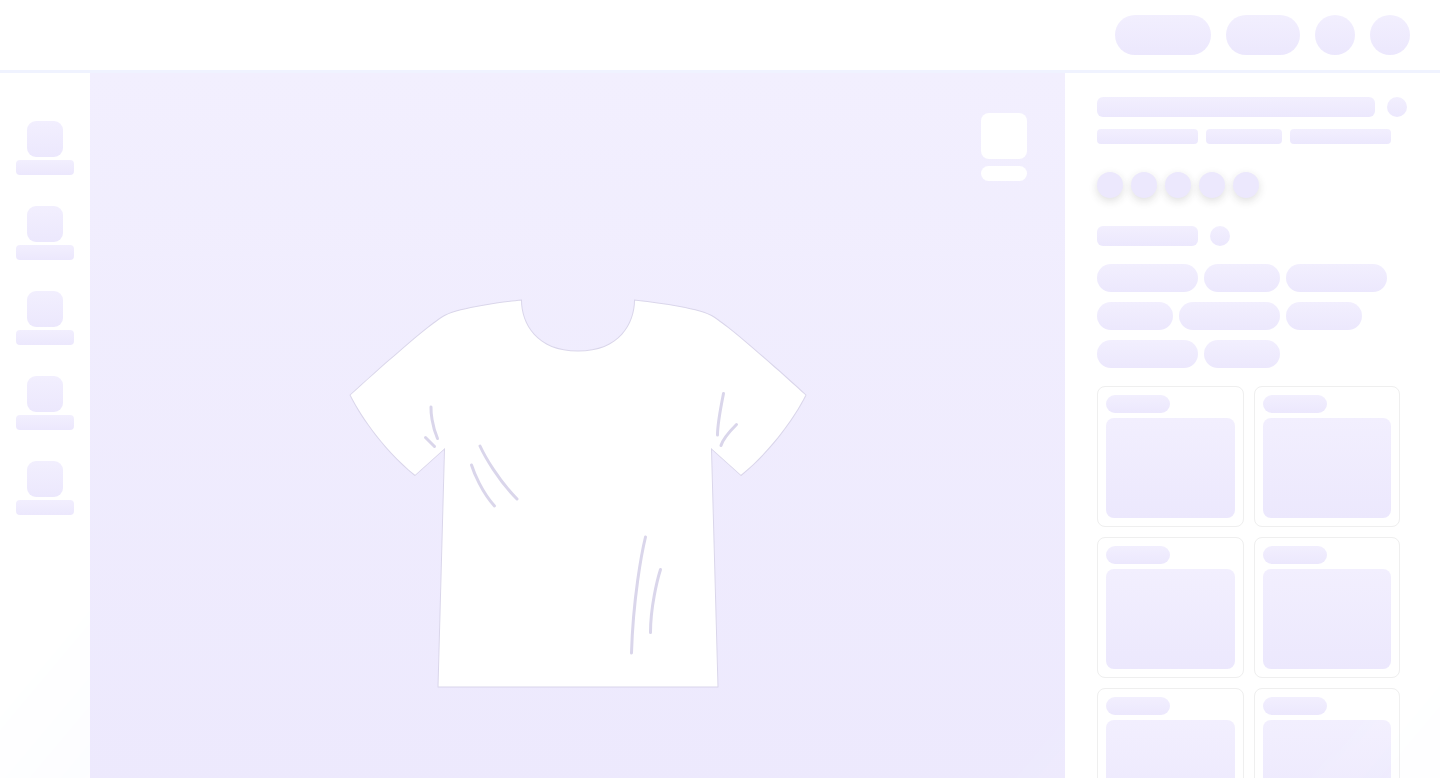 scroll, scrollTop: 0, scrollLeft: 0, axis: both 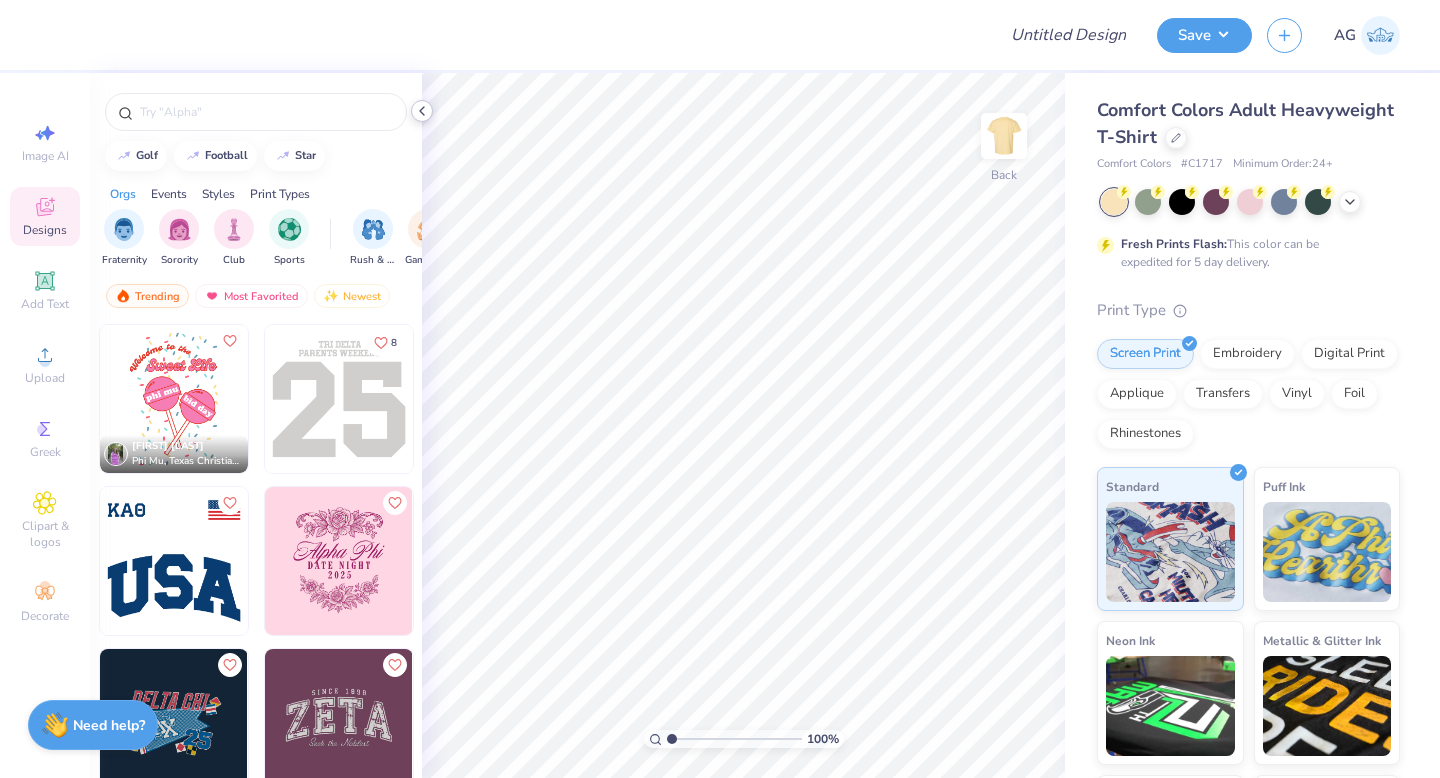 click 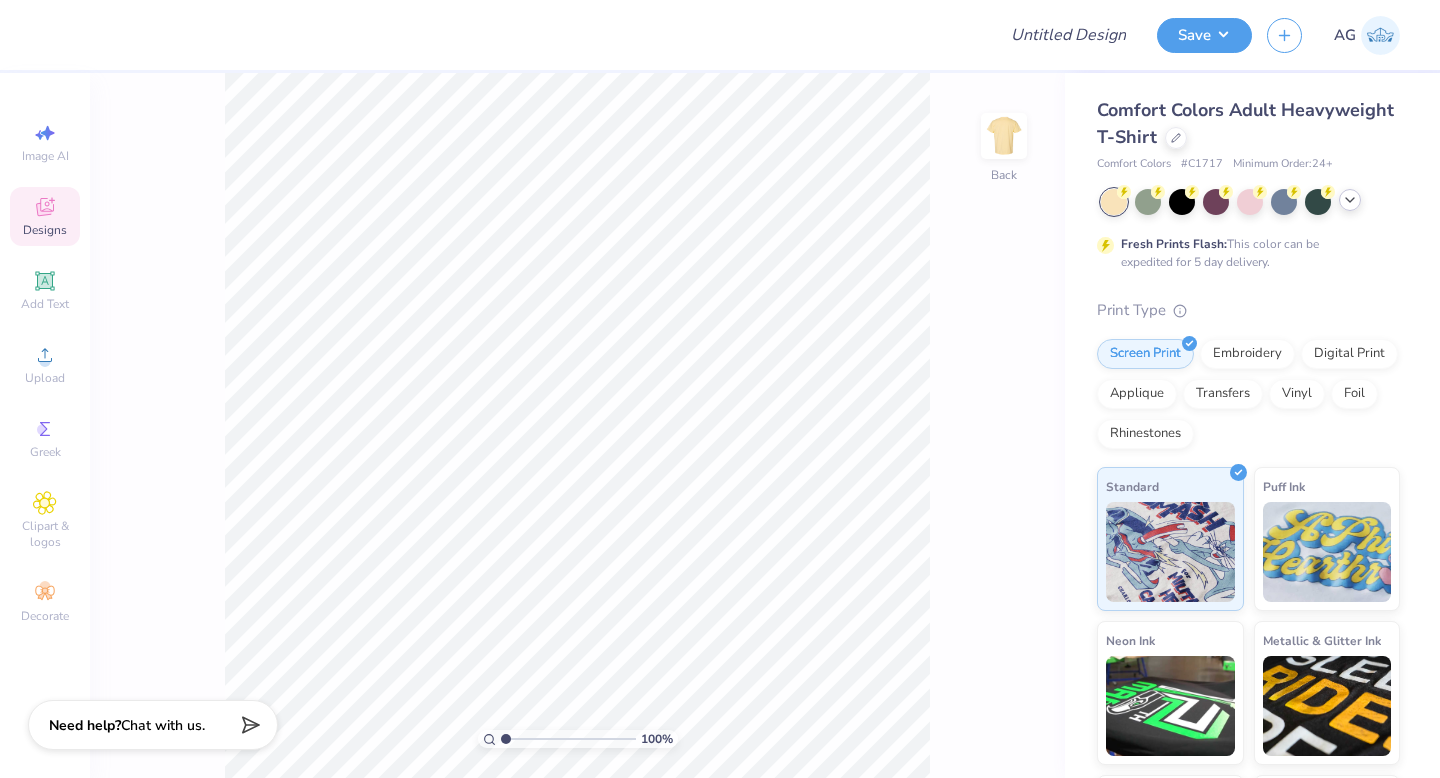 click 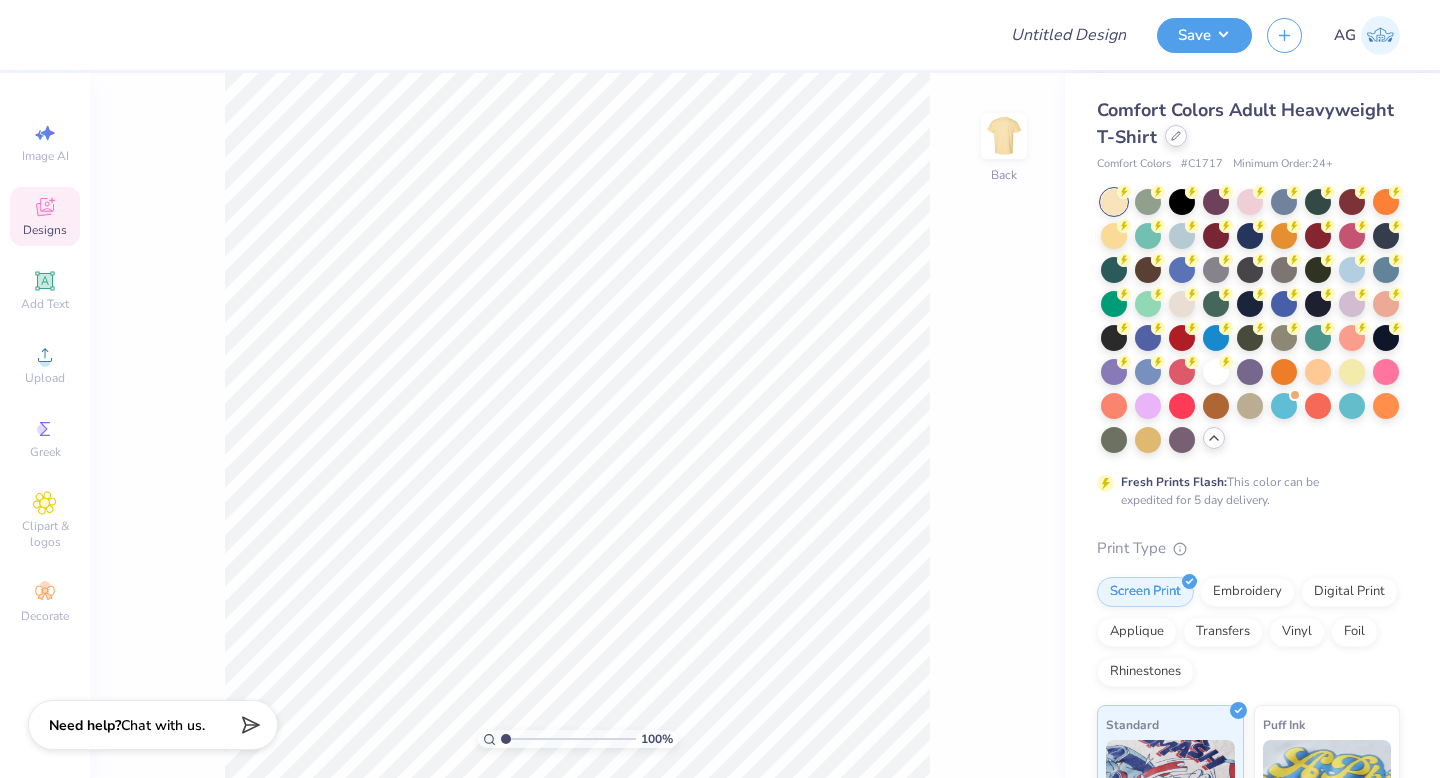 click 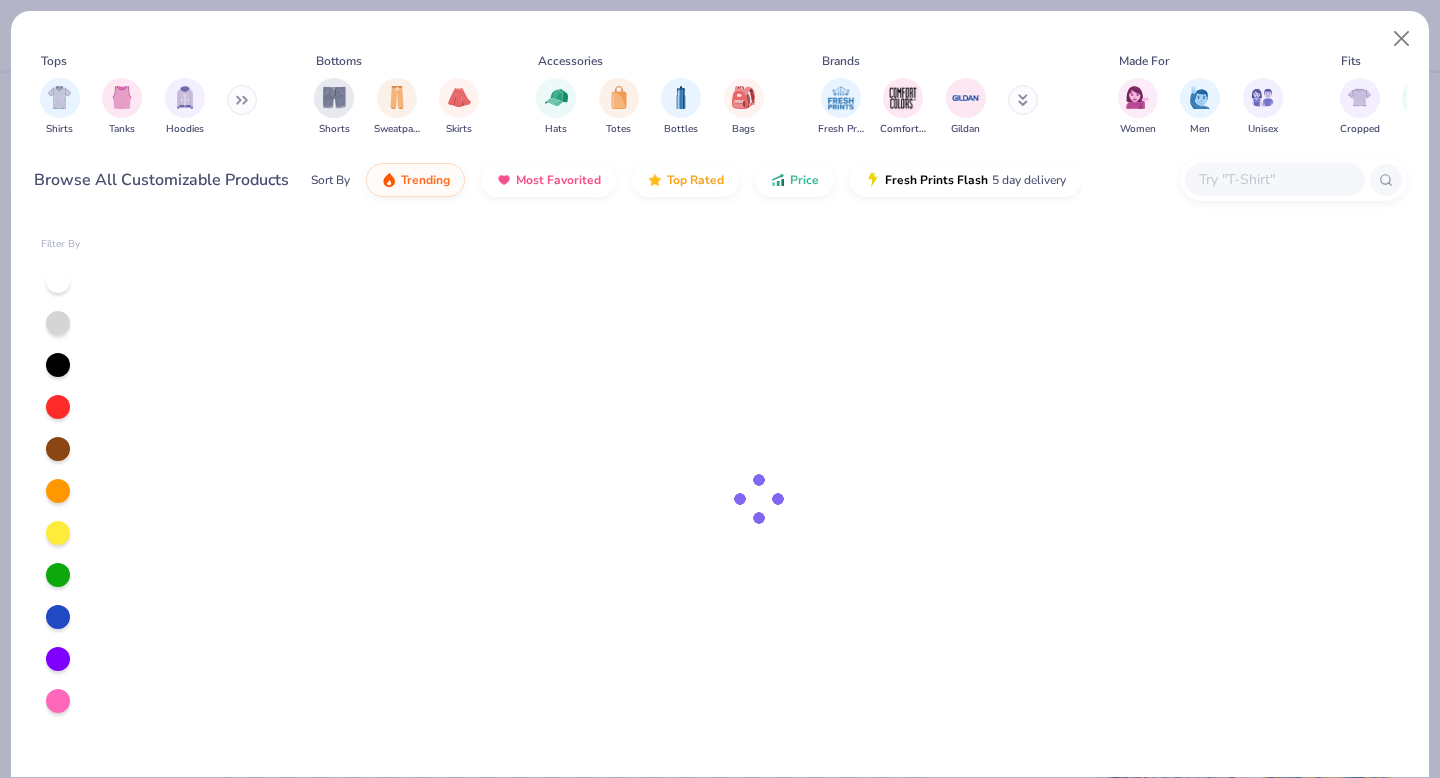 click at bounding box center (1274, 179) 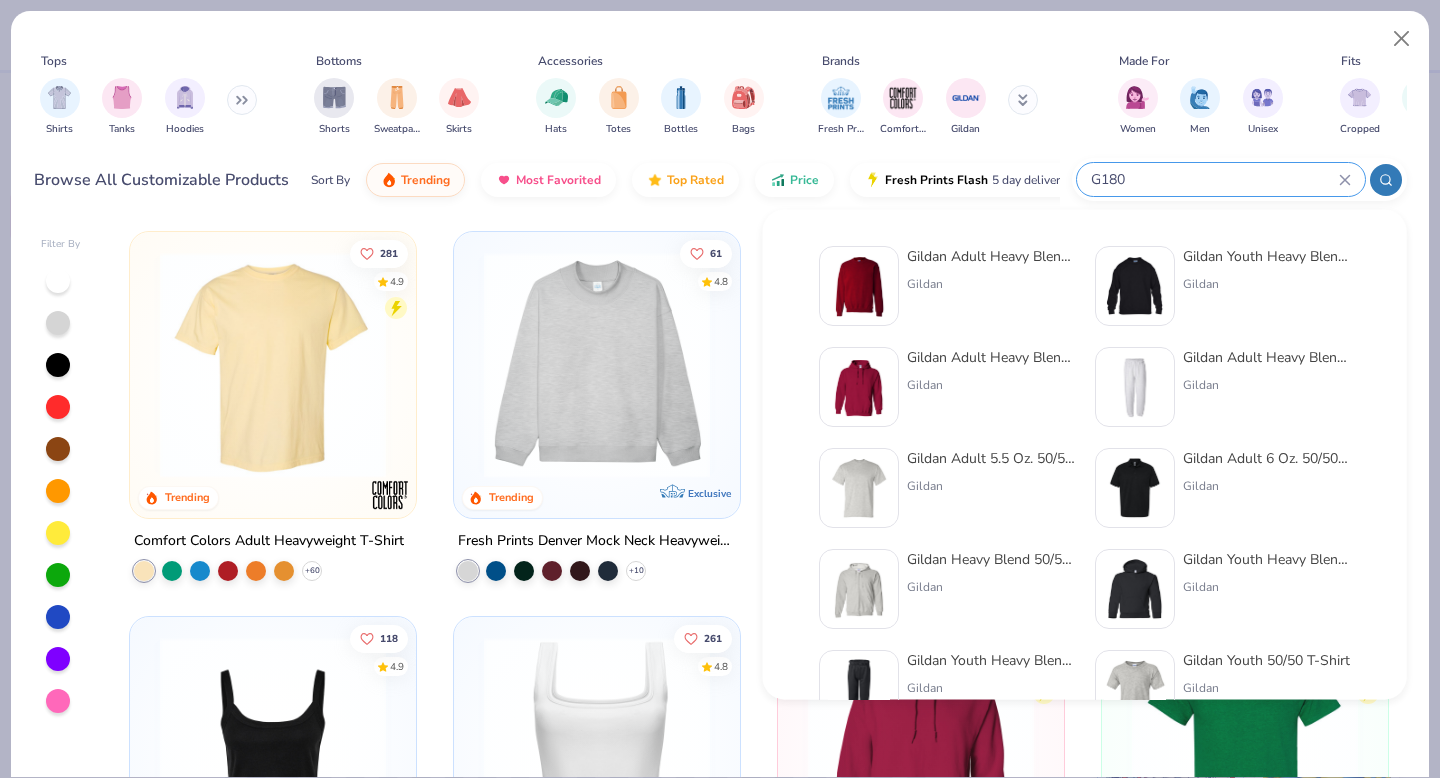 type on "G180" 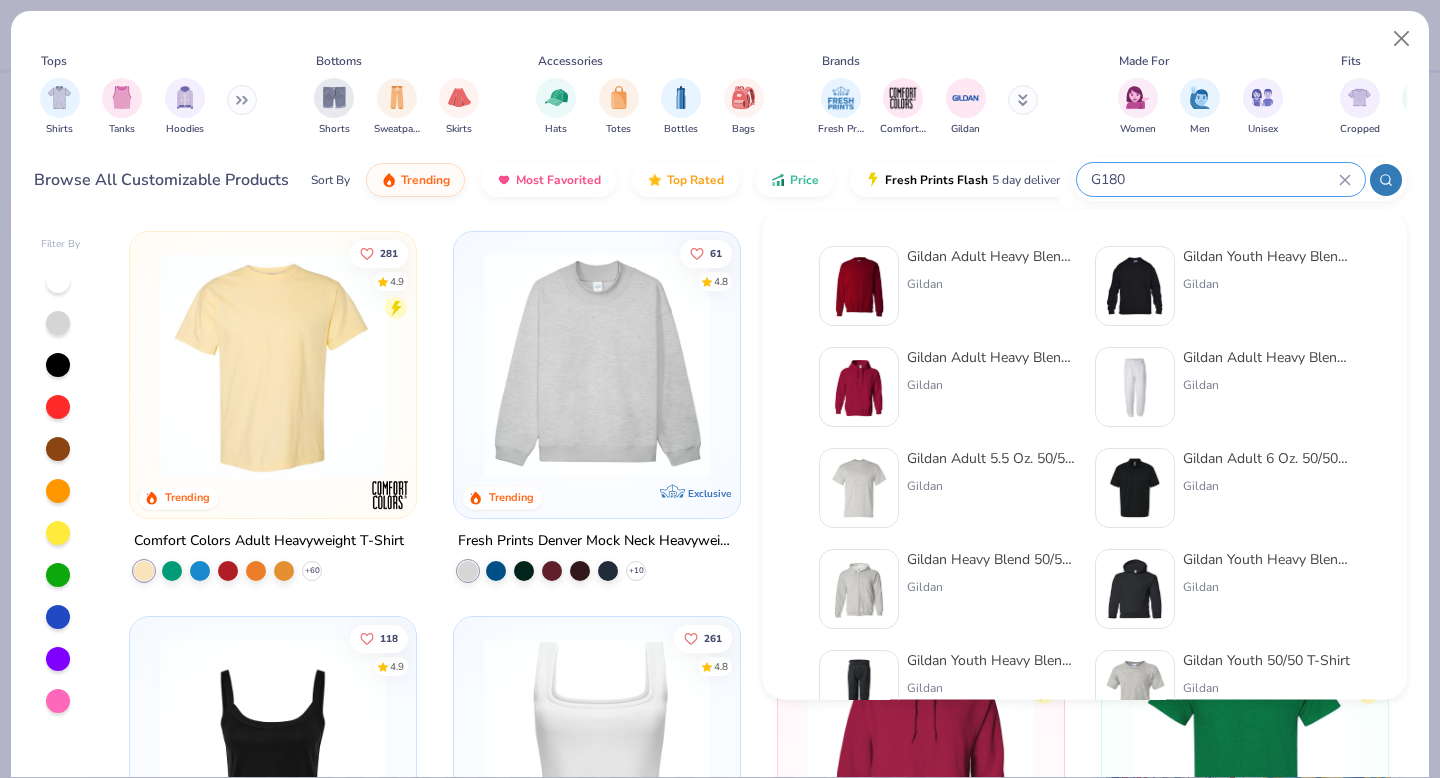 click on "Gildan Adult Heavy Blend Adult 8 Oz. 50/50 Fleece Crew Gildan" at bounding box center [991, 286] 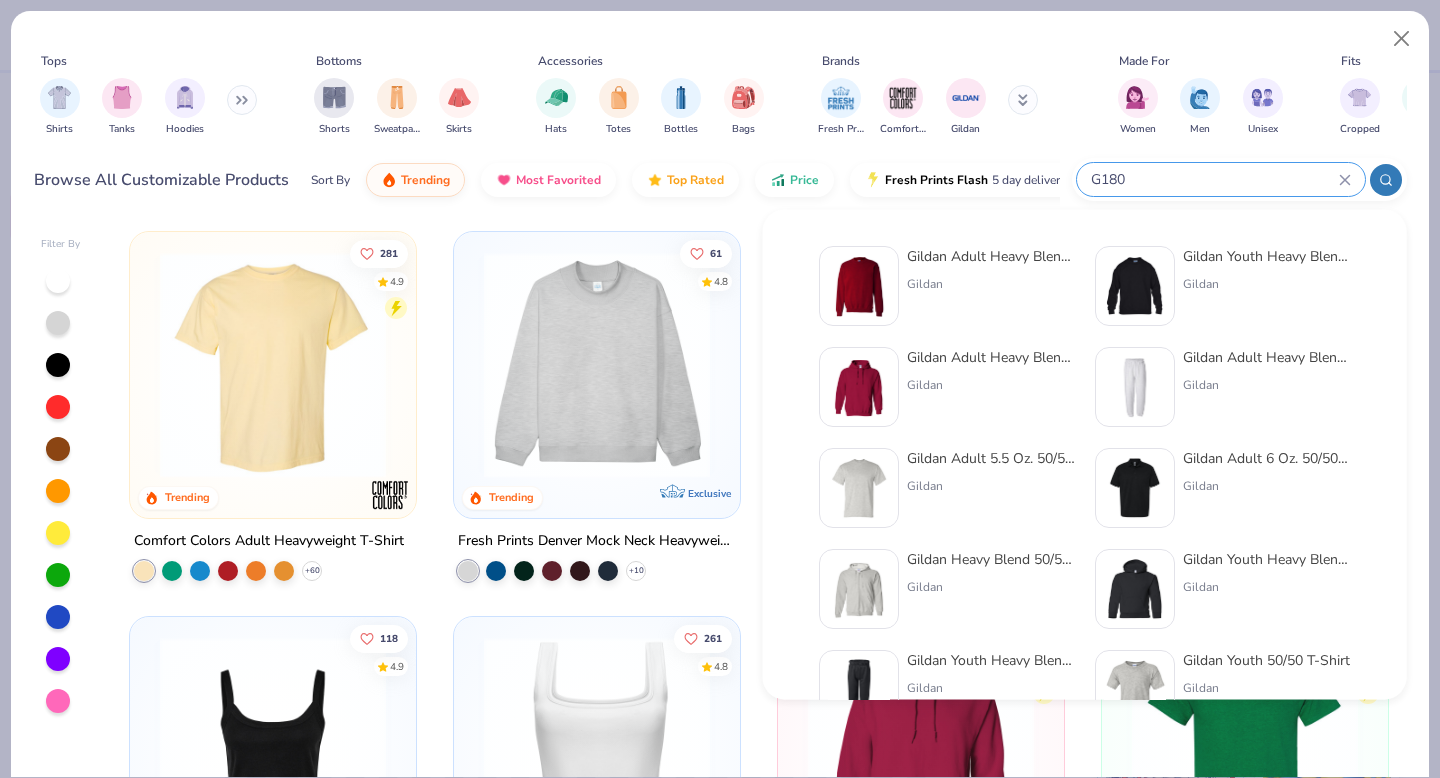 type 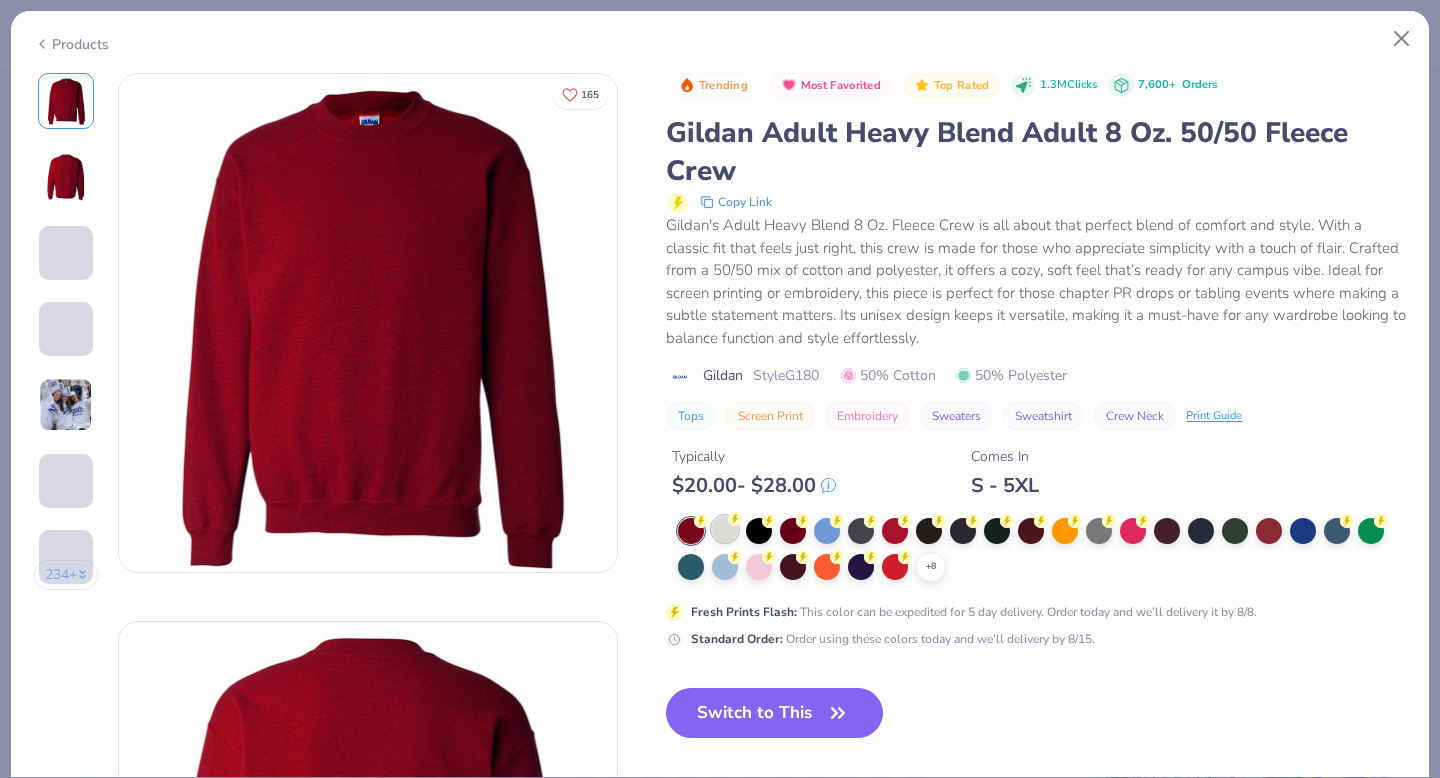 click at bounding box center (725, 529) 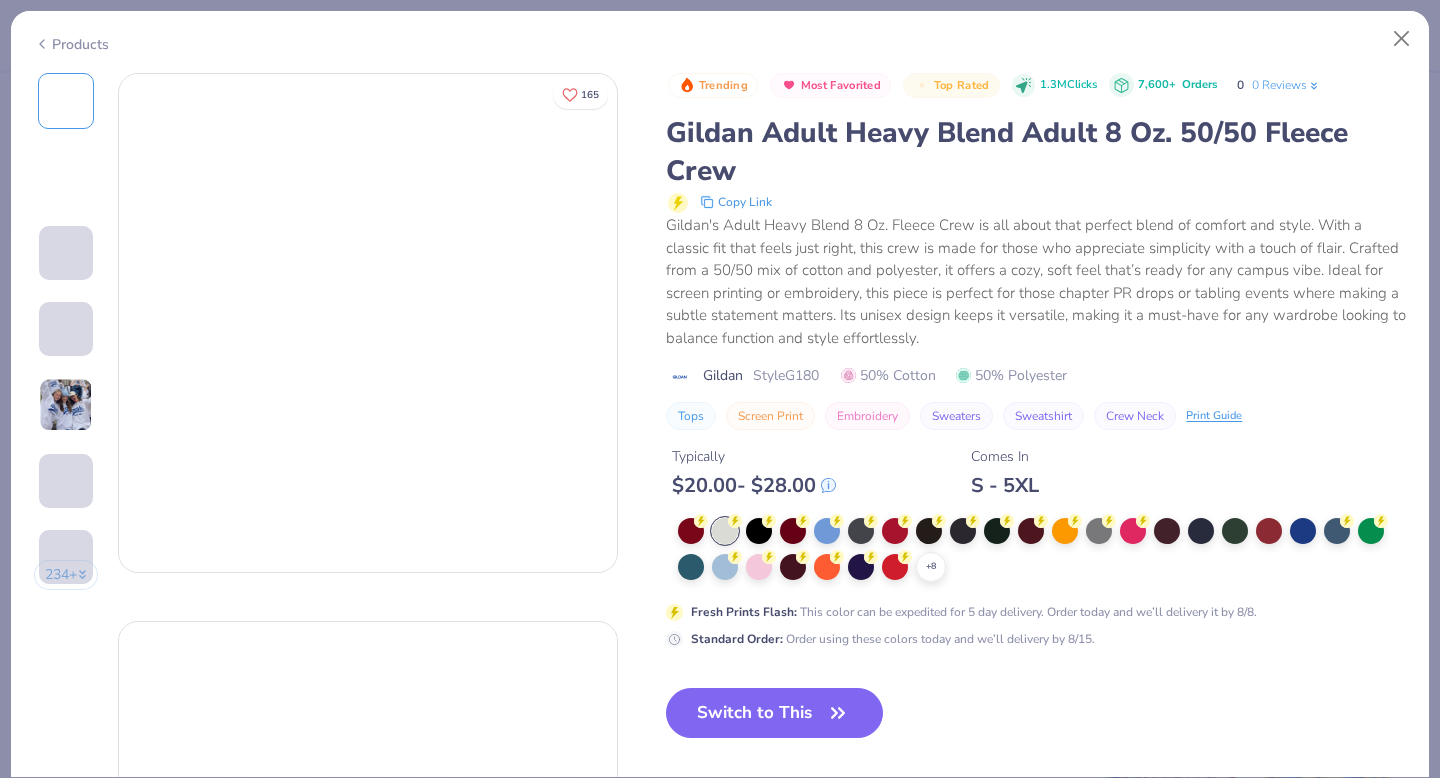 click at bounding box center (725, 531) 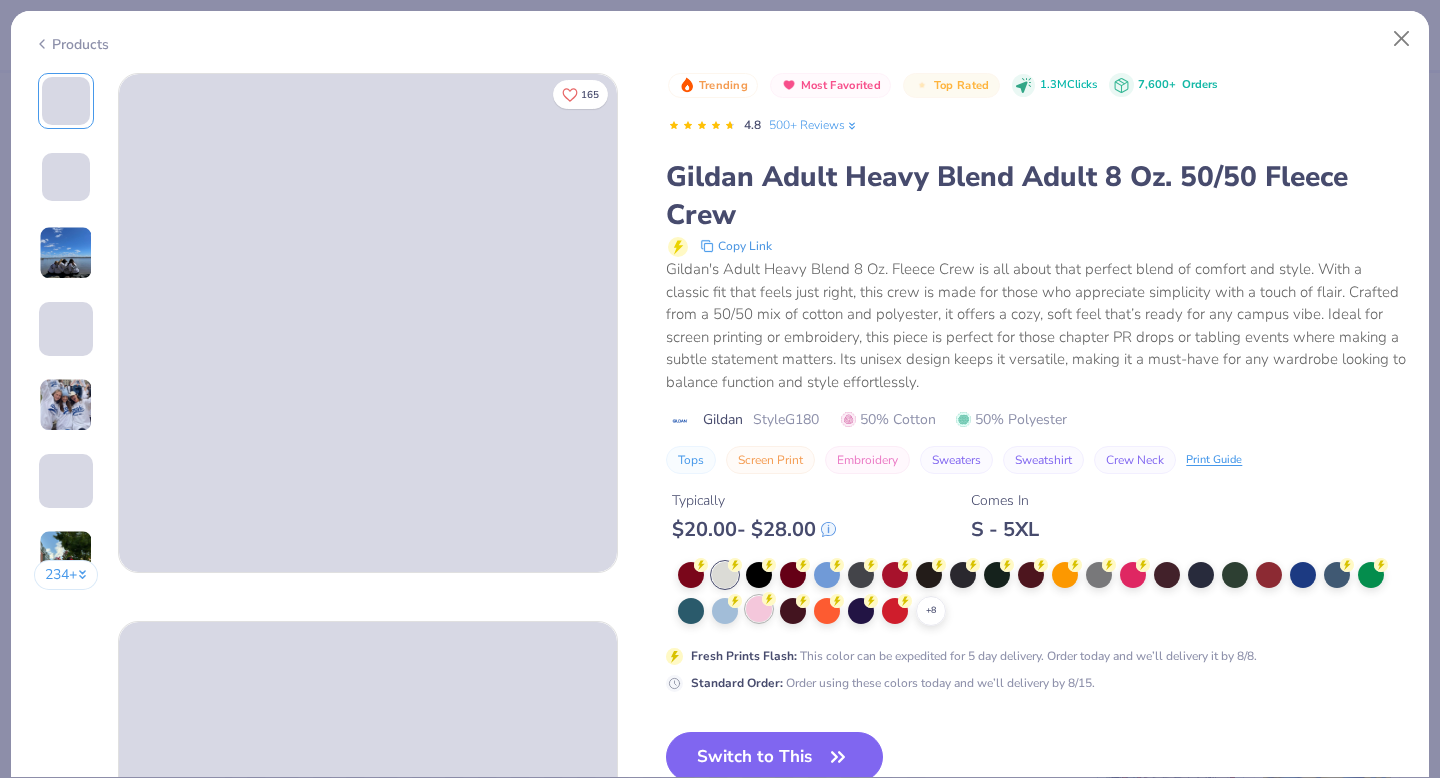 click at bounding box center [759, 609] 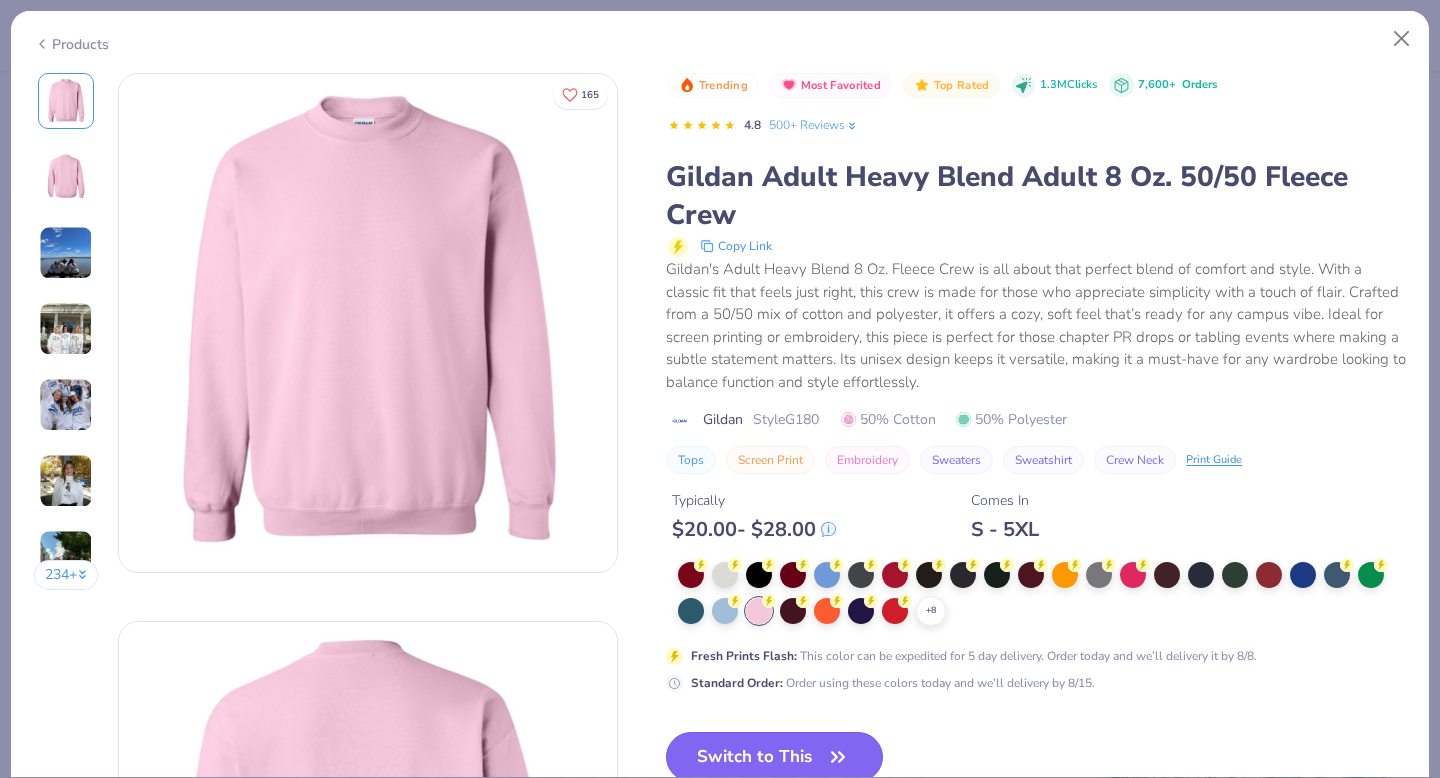 click on "Switch to This" at bounding box center (774, 757) 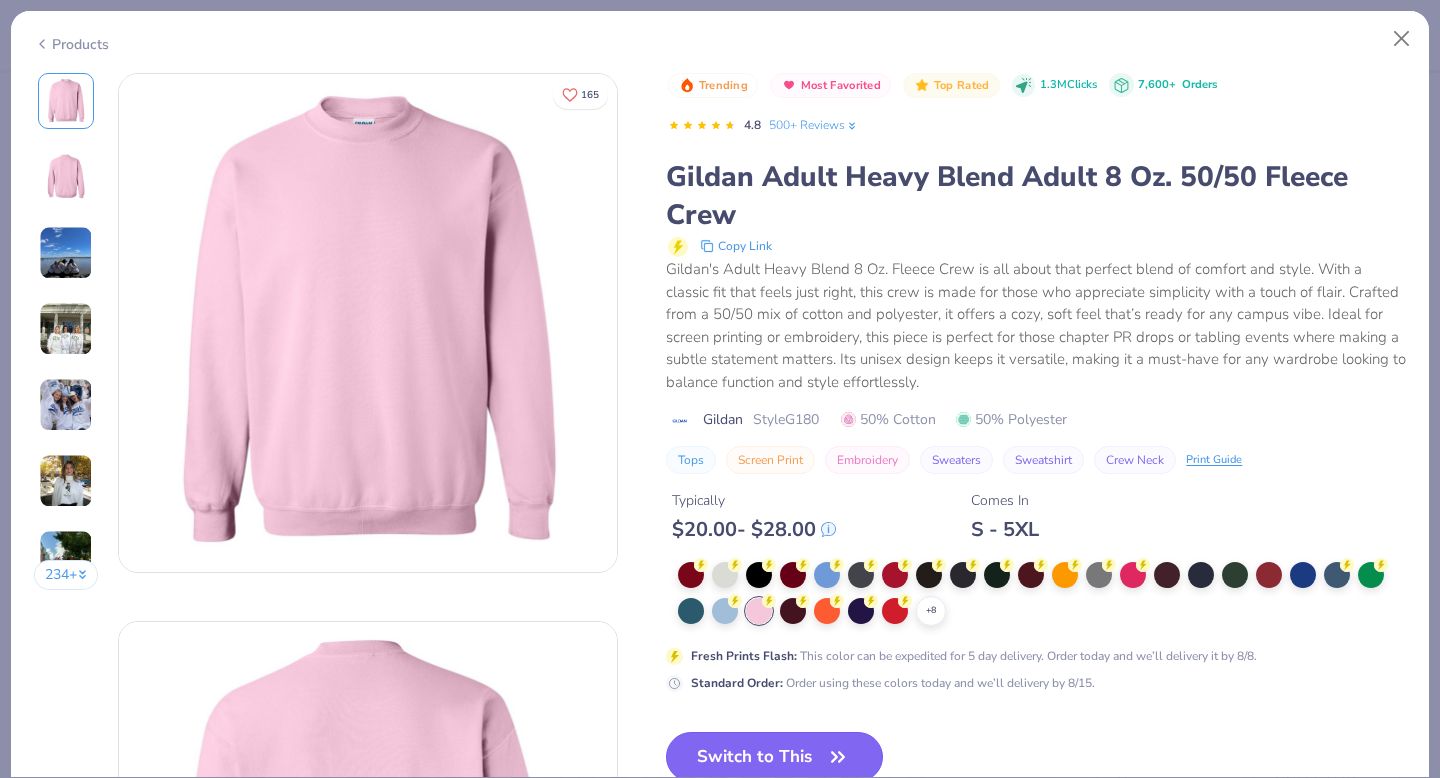 click on "Switch to This" at bounding box center [774, 757] 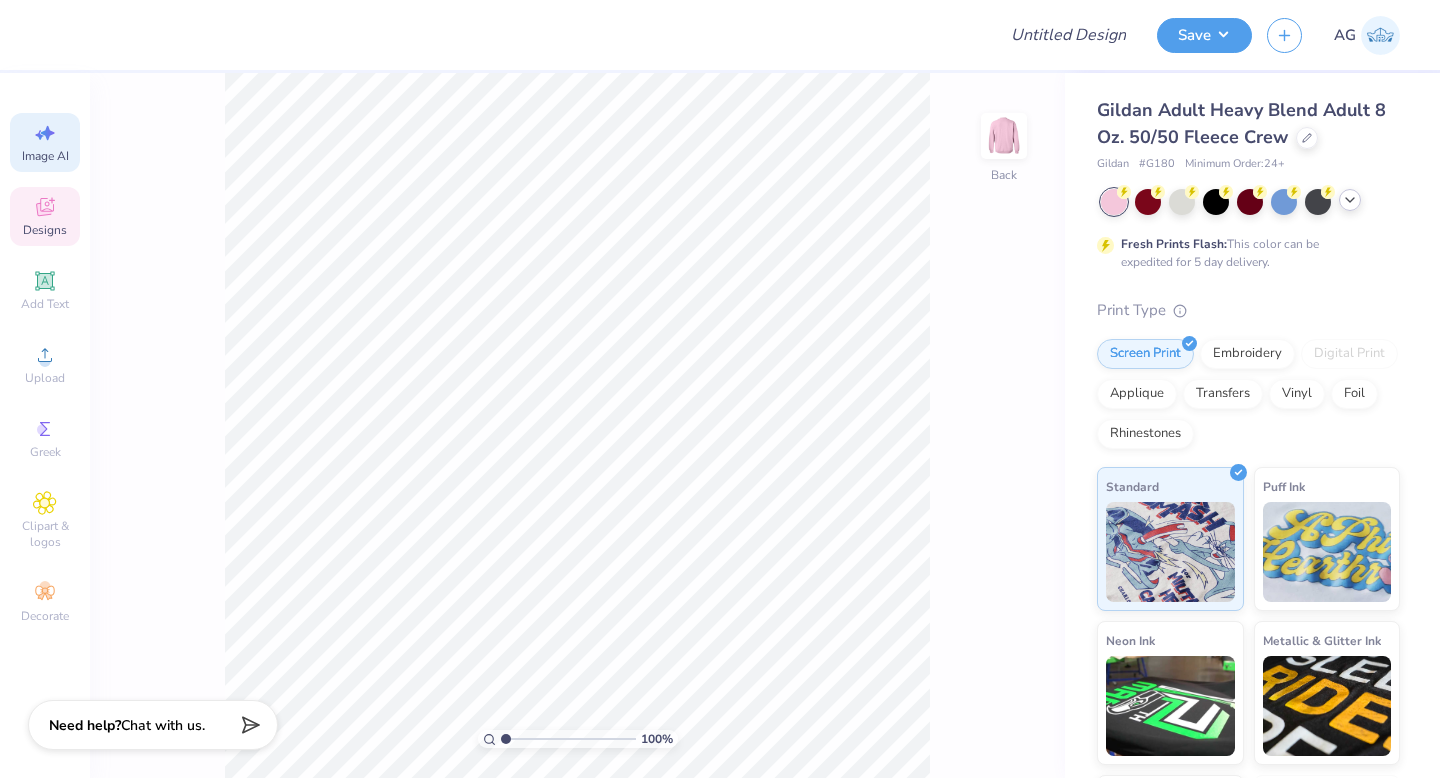 click on "Image AI" at bounding box center [45, 142] 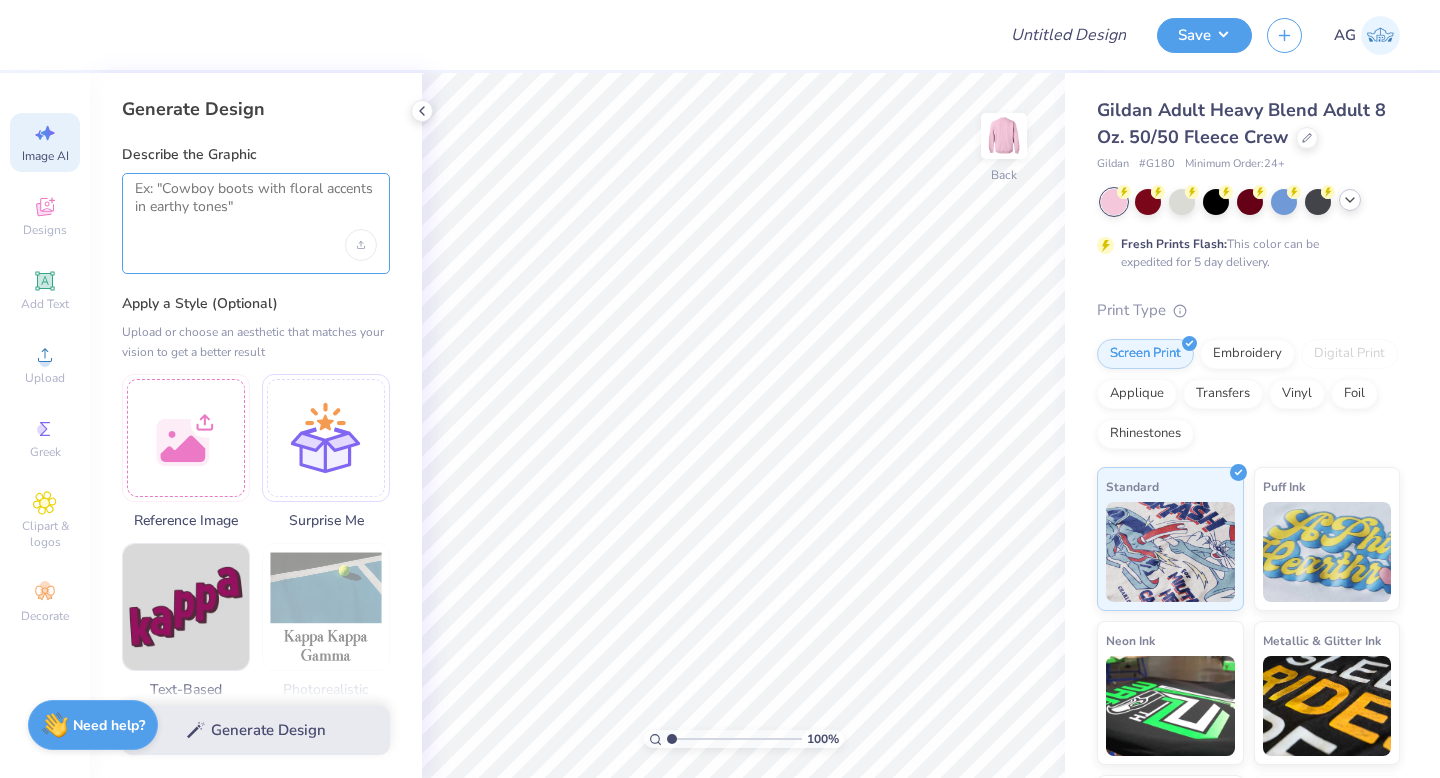 click at bounding box center [256, 205] 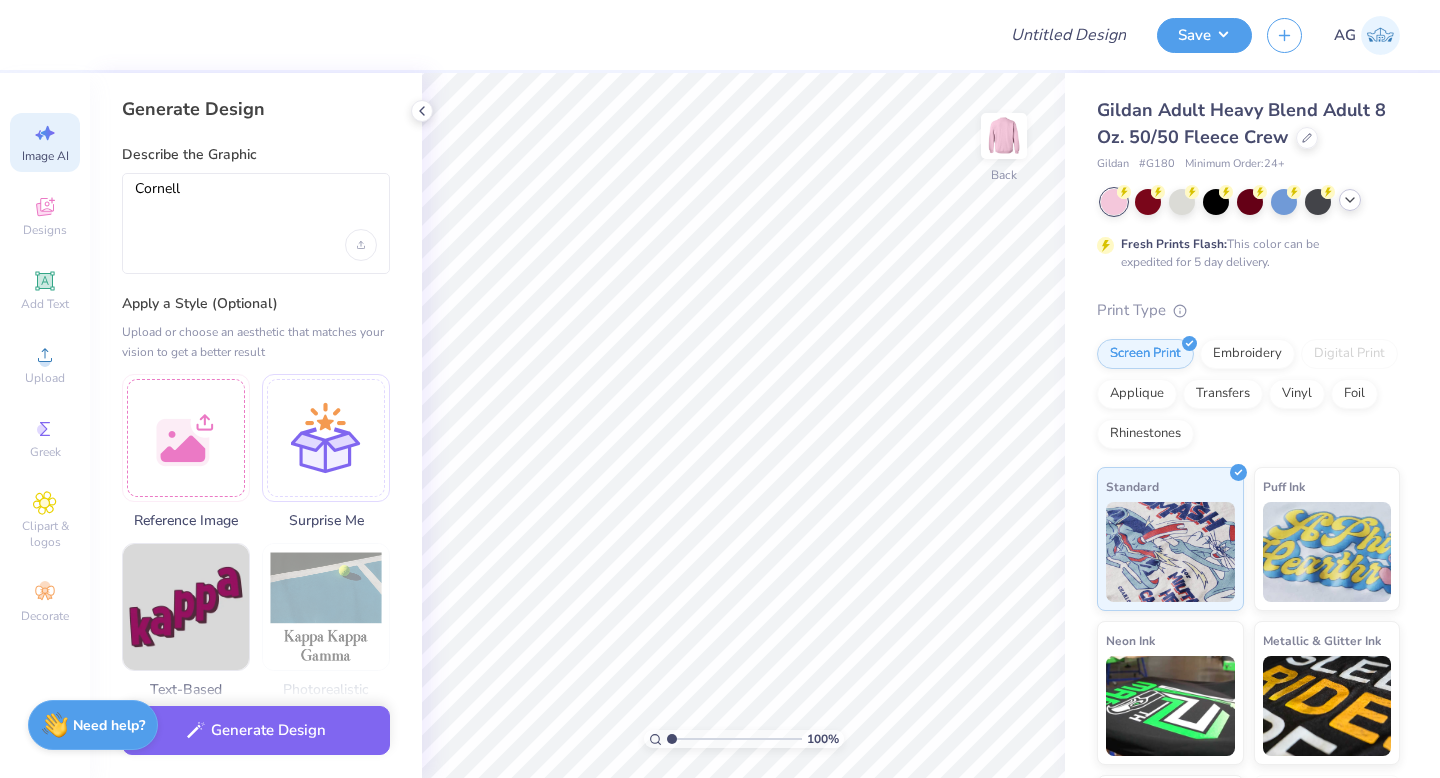 click on "Cornell" at bounding box center [256, 223] 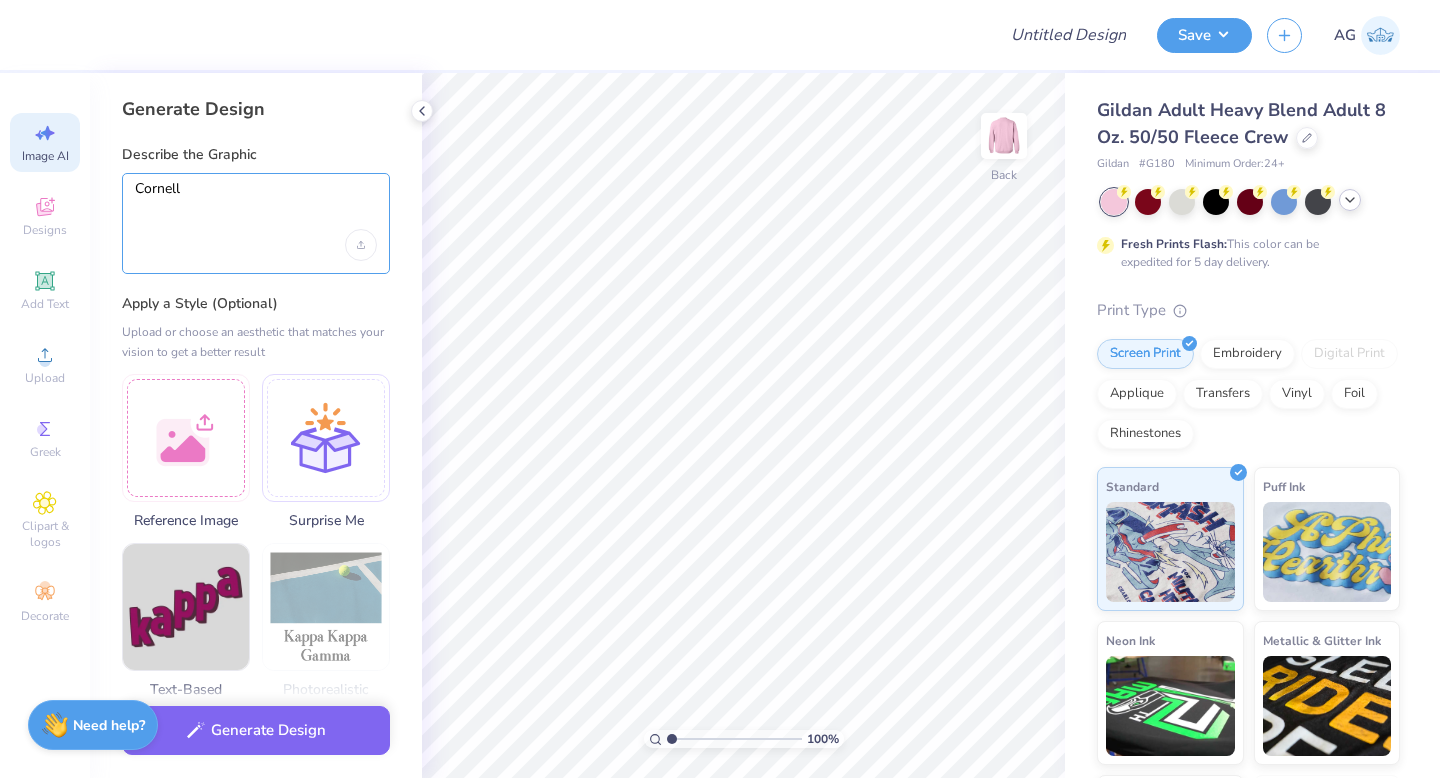 click on "Cornell" at bounding box center (256, 205) 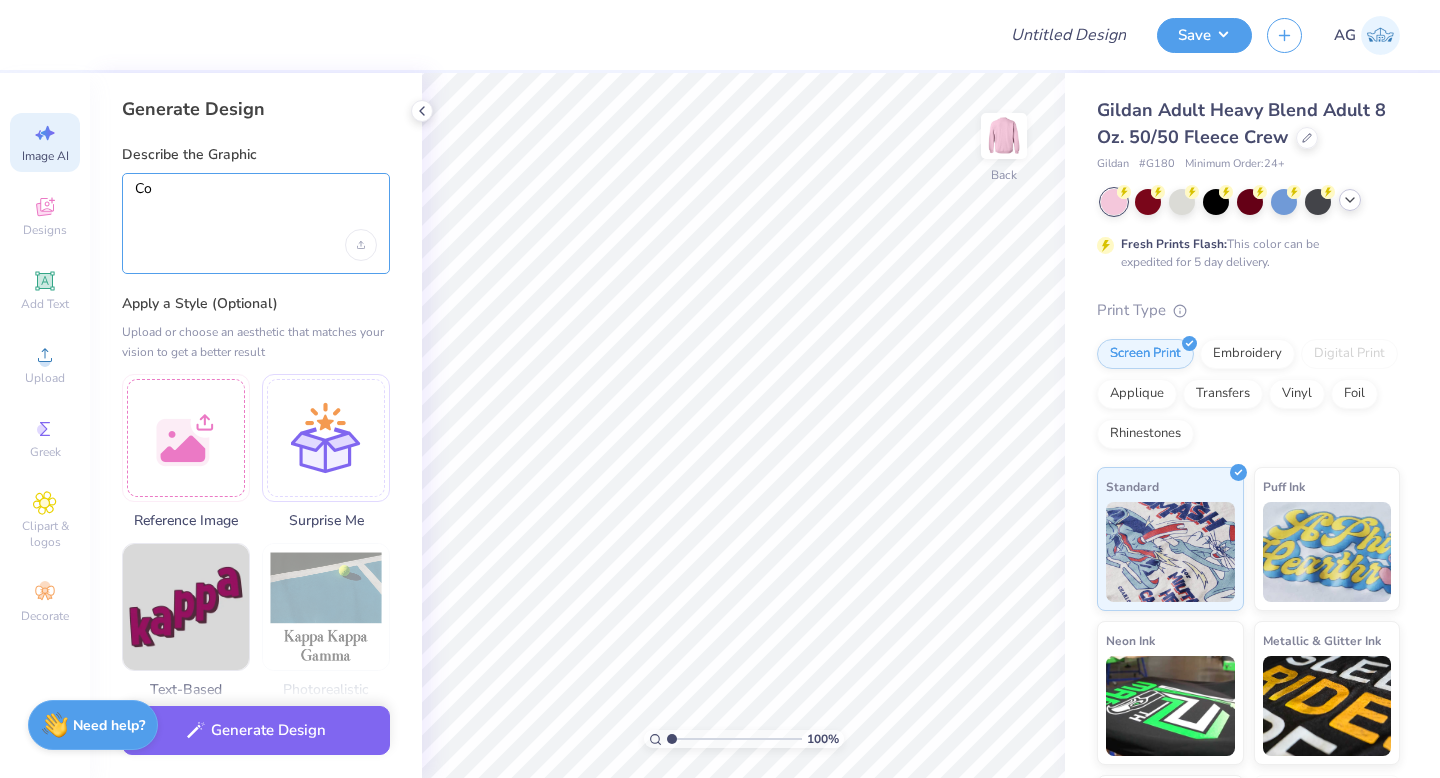 type on "C" 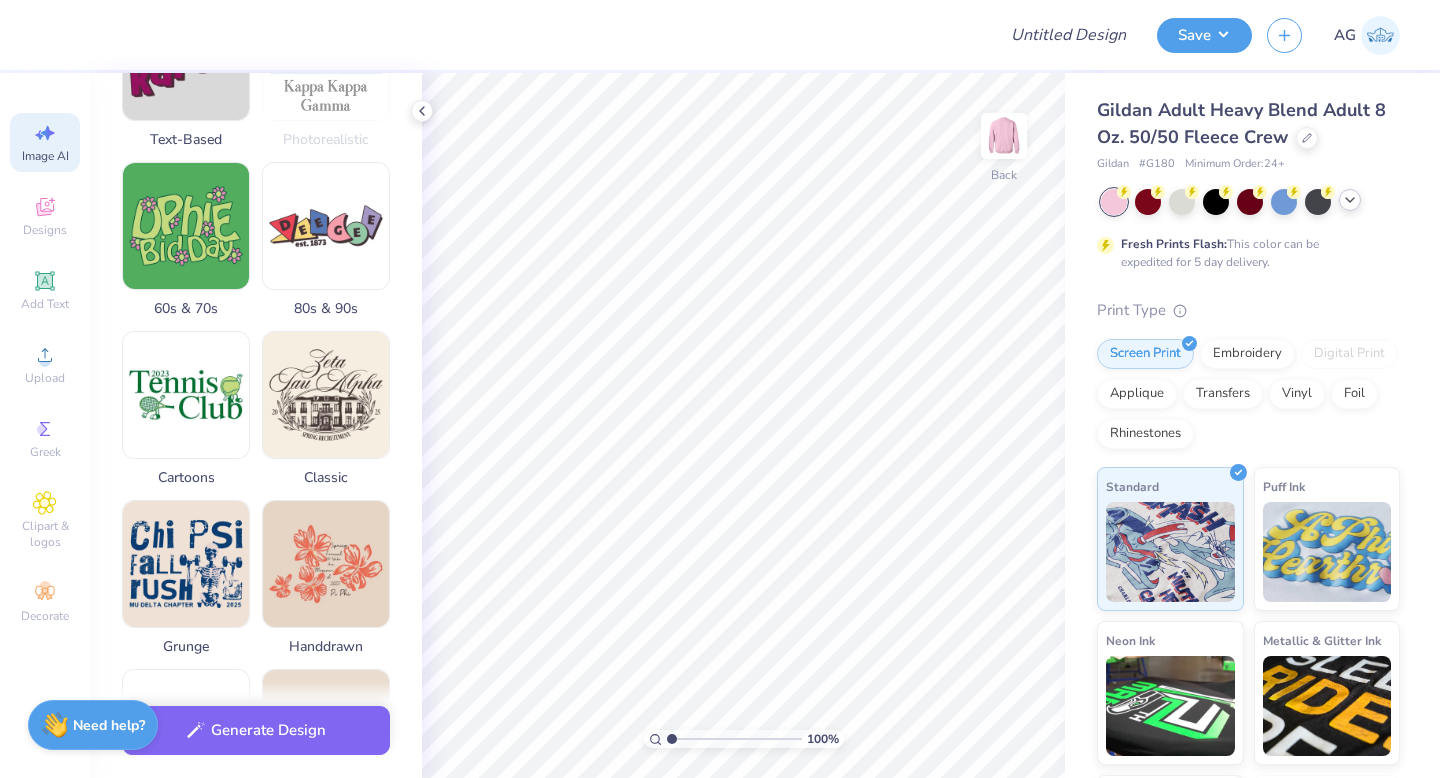 scroll, scrollTop: 932, scrollLeft: 0, axis: vertical 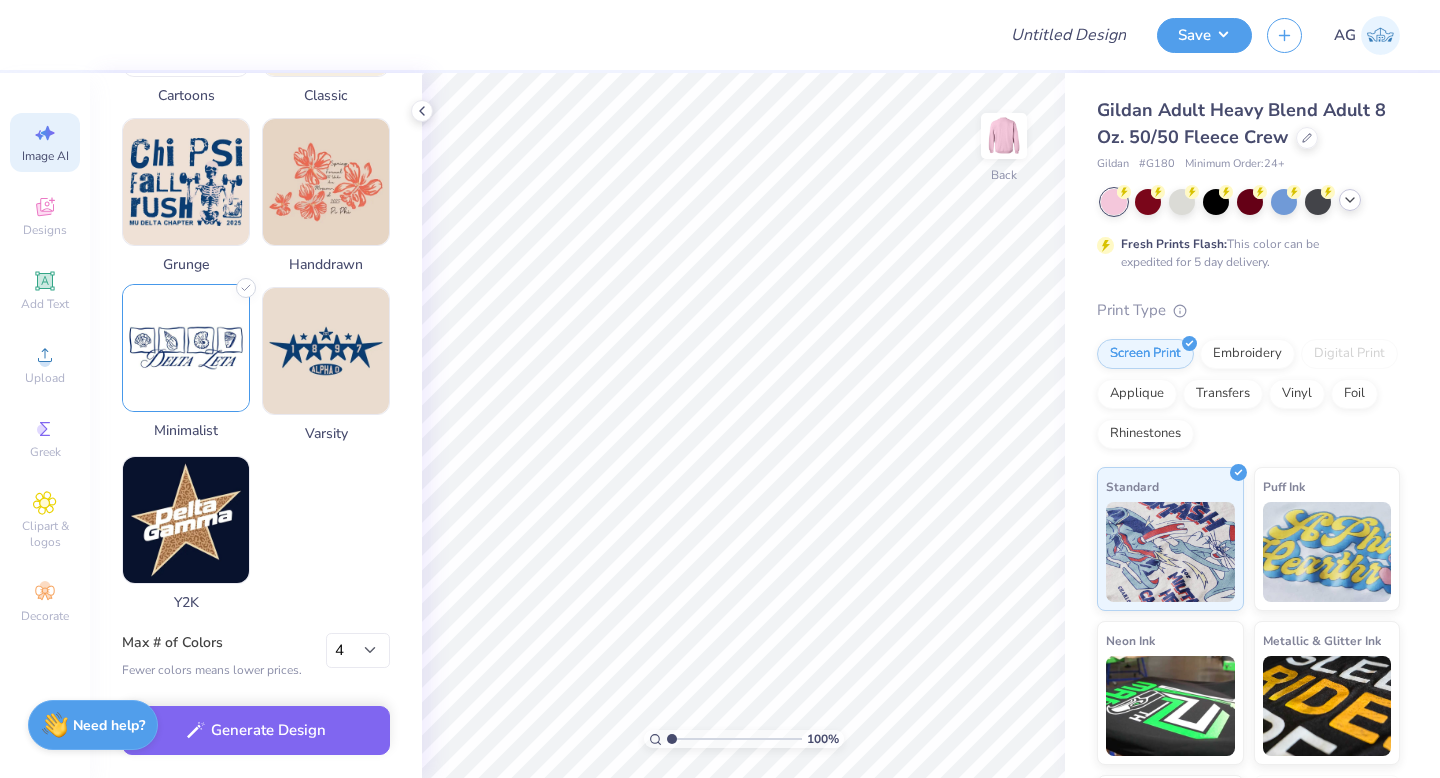 type on "Society of women engineers" 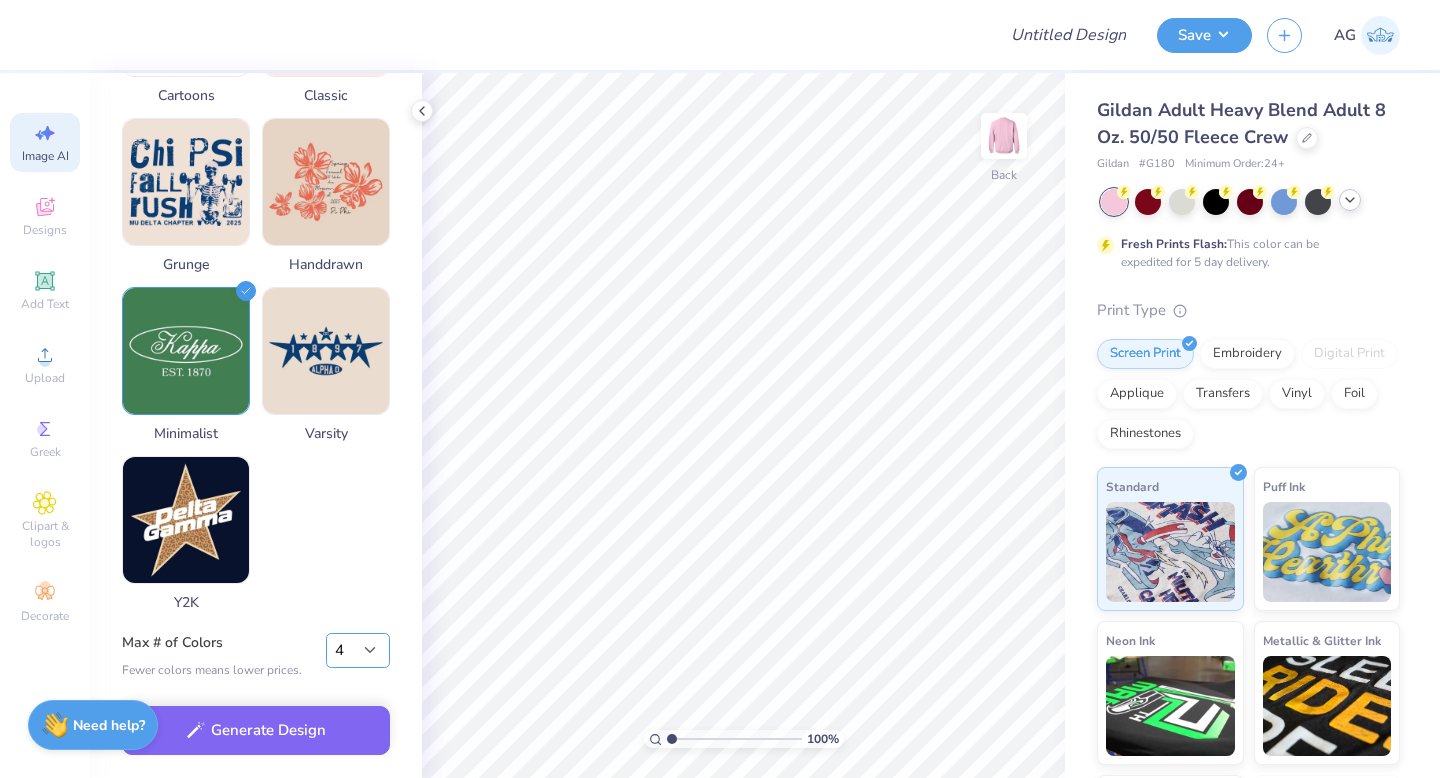 click on "1 2 3 4 5 6 7 8" at bounding box center (358, 651) 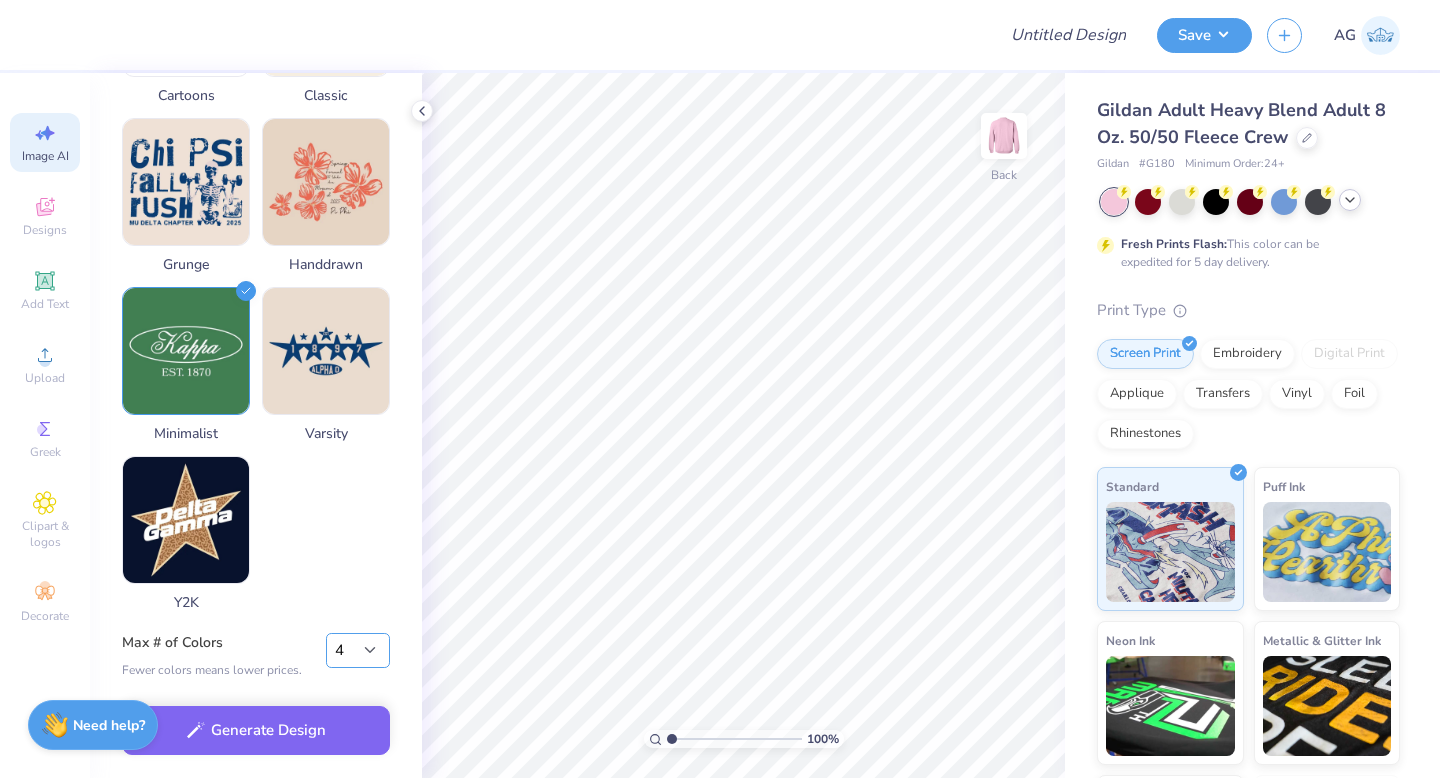 select on "1" 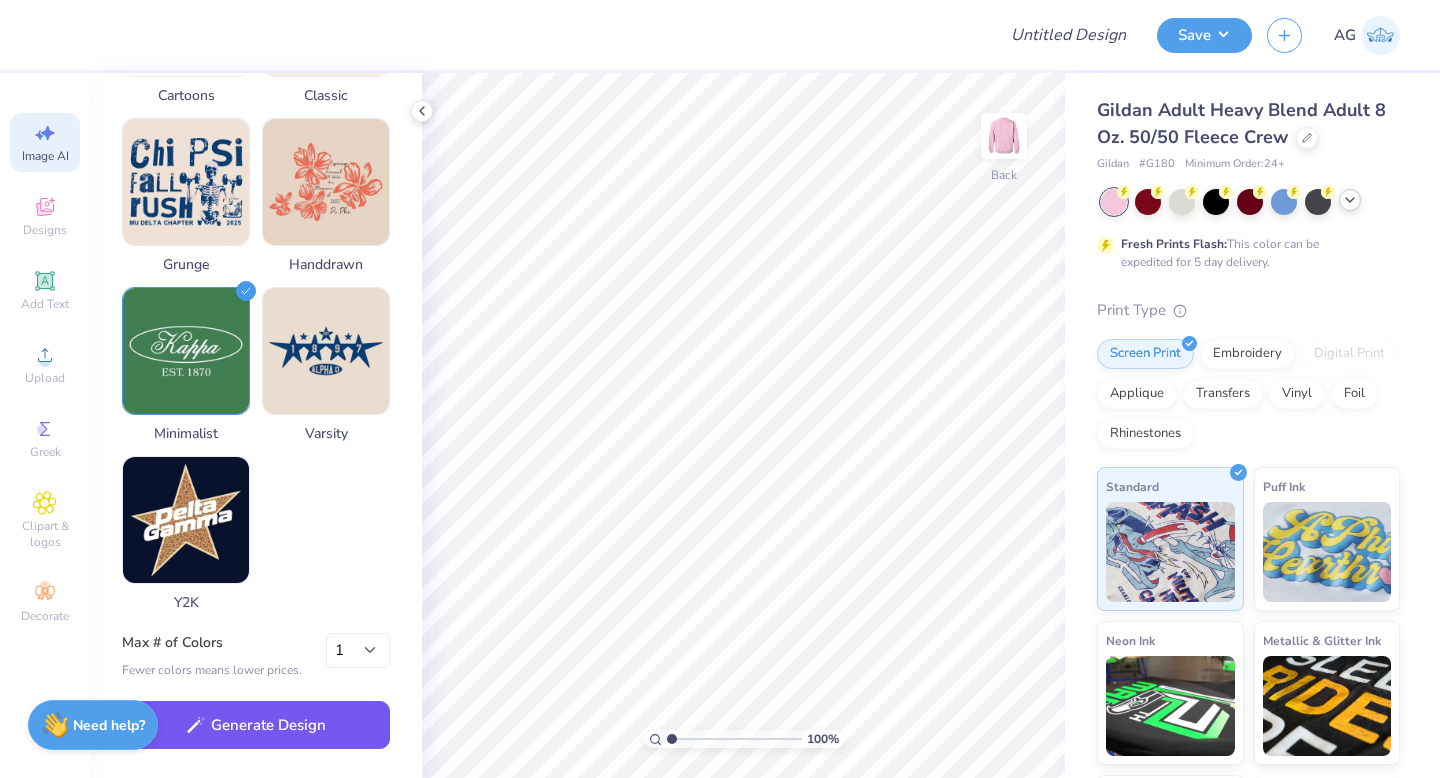 click on "Generate Design" at bounding box center [256, 725] 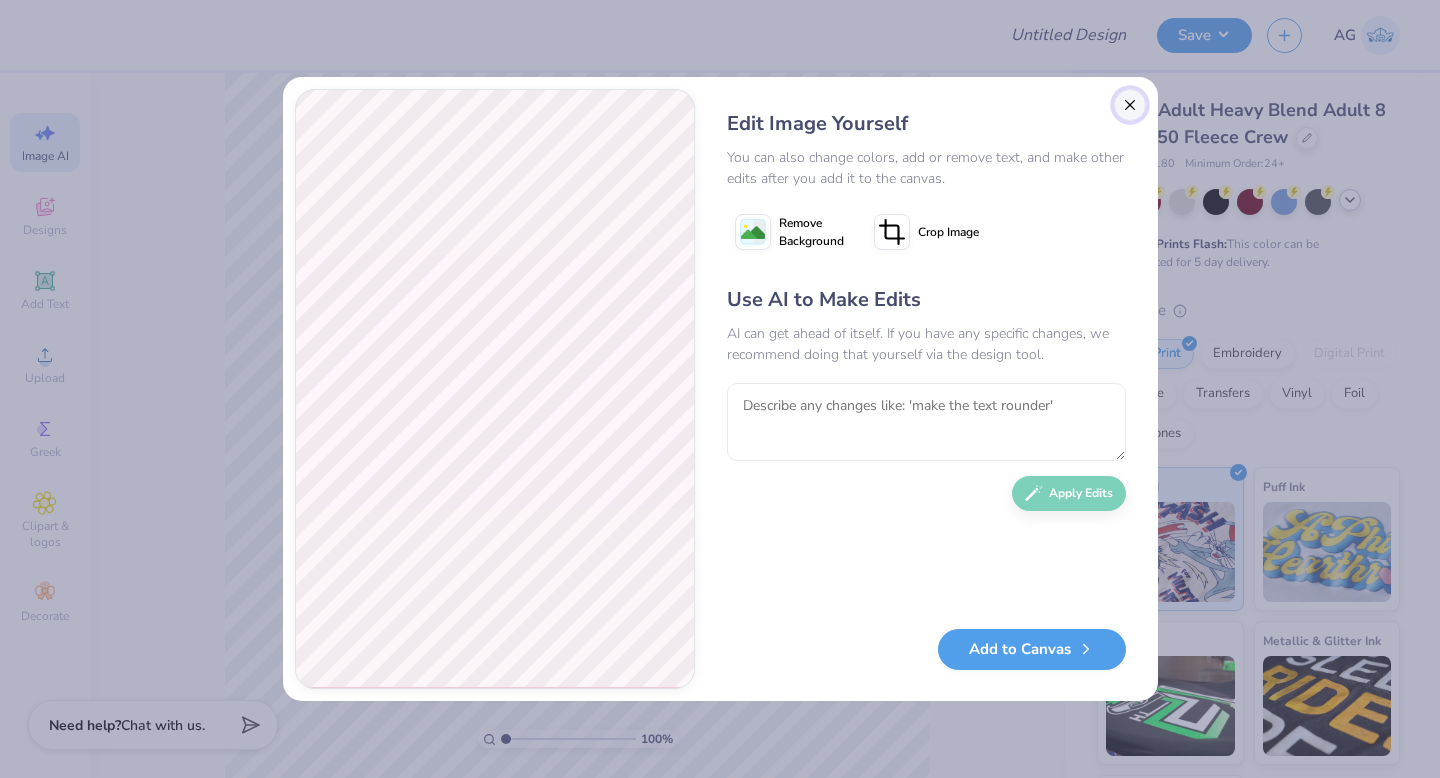 click at bounding box center (1130, 105) 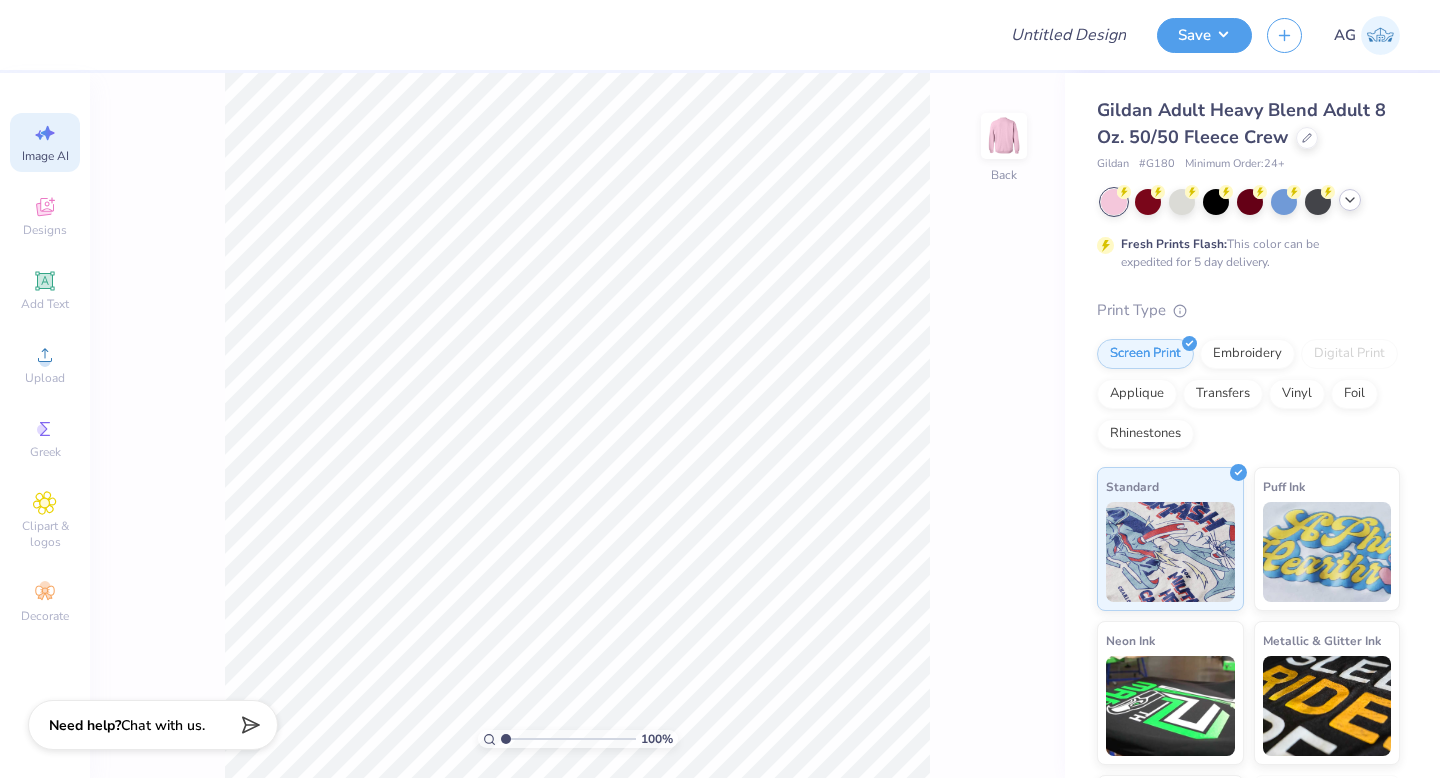 scroll, scrollTop: 0, scrollLeft: 45, axis: horizontal 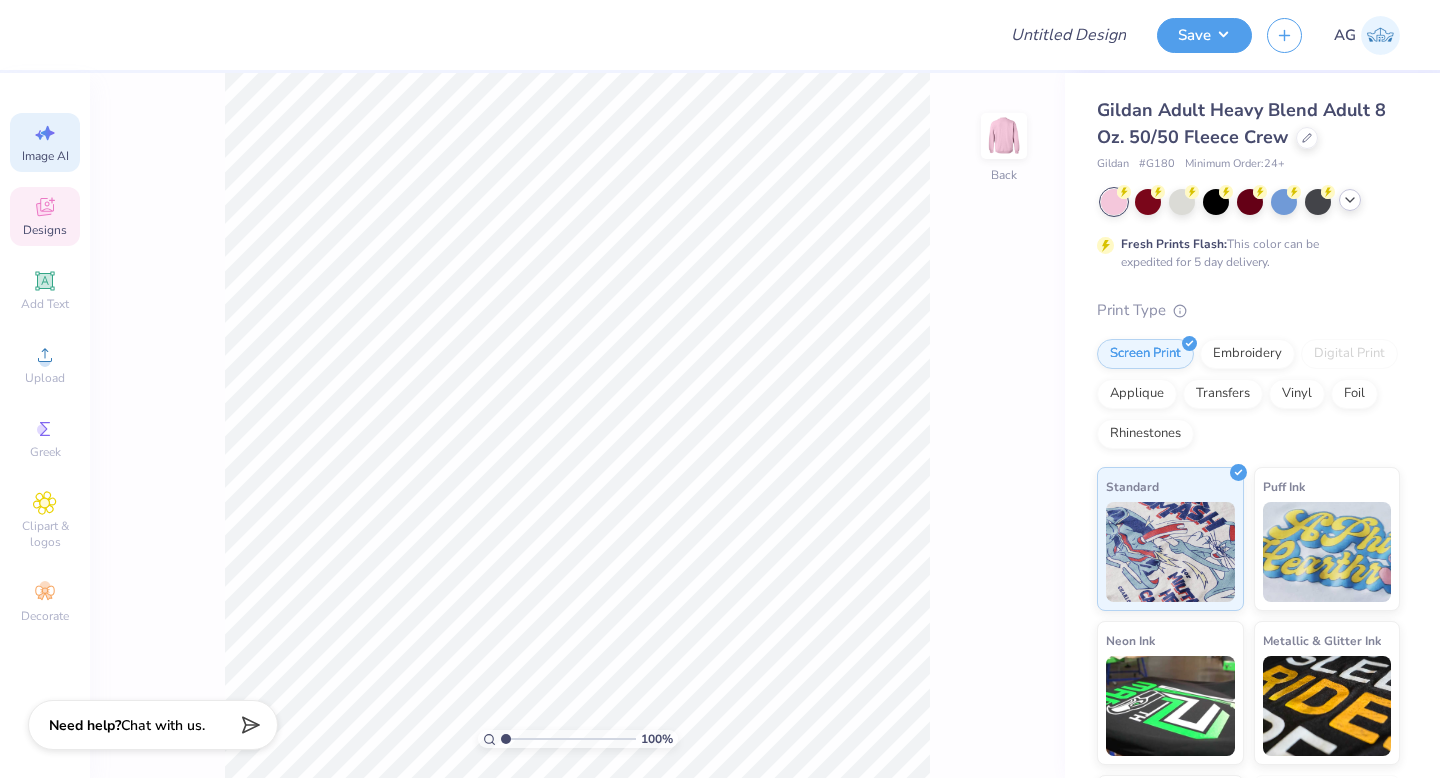 click 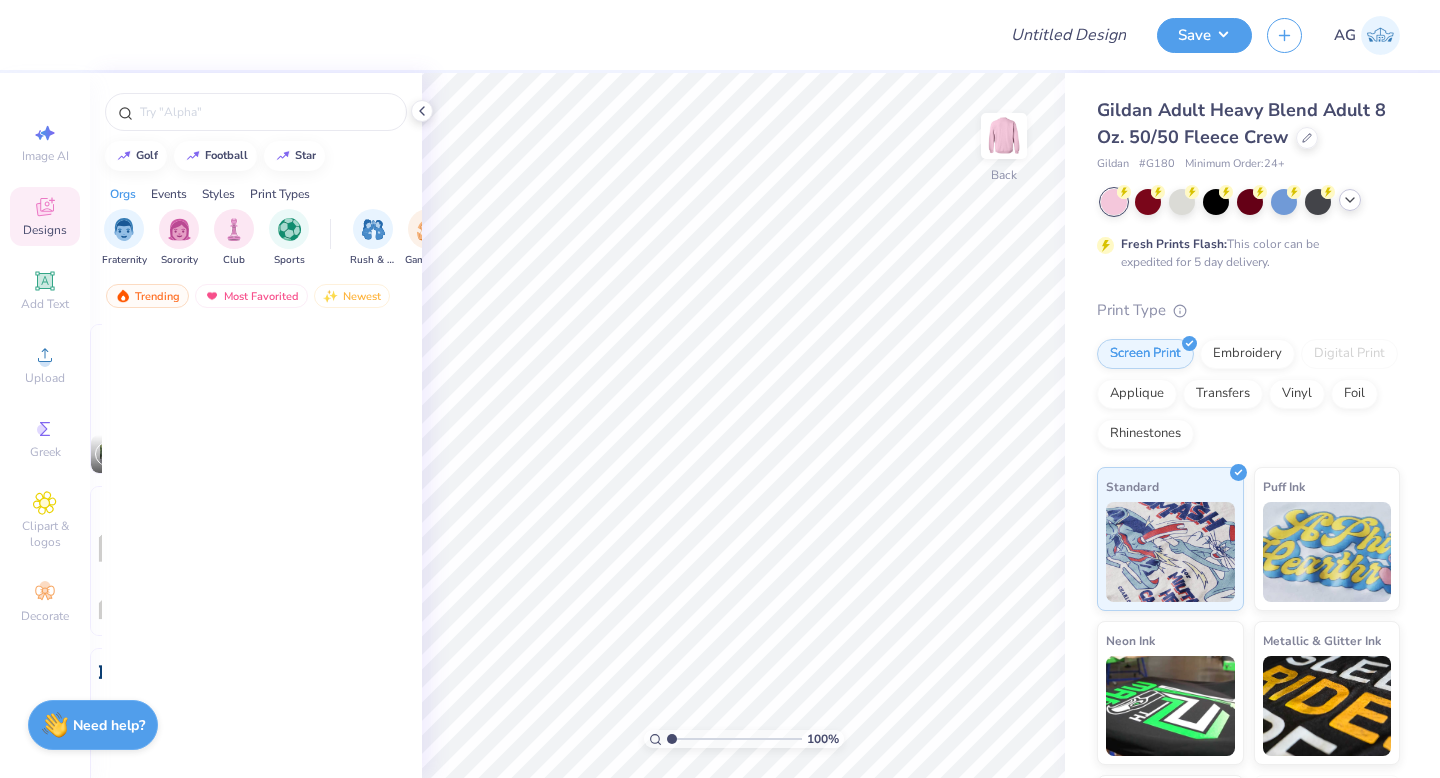 scroll, scrollTop: 0, scrollLeft: 0, axis: both 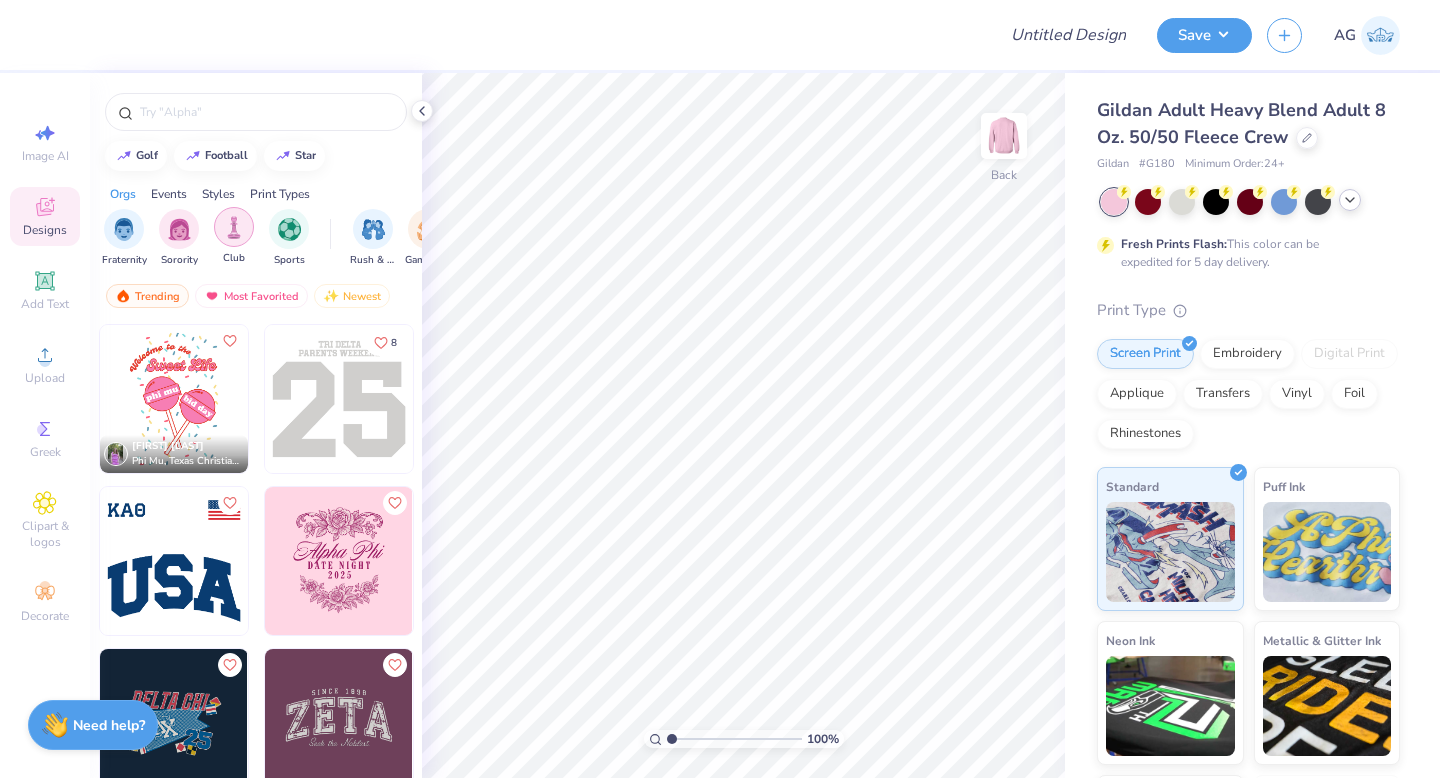 drag, startPoint x: 386, startPoint y: 224, endPoint x: 215, endPoint y: 236, distance: 171.42053 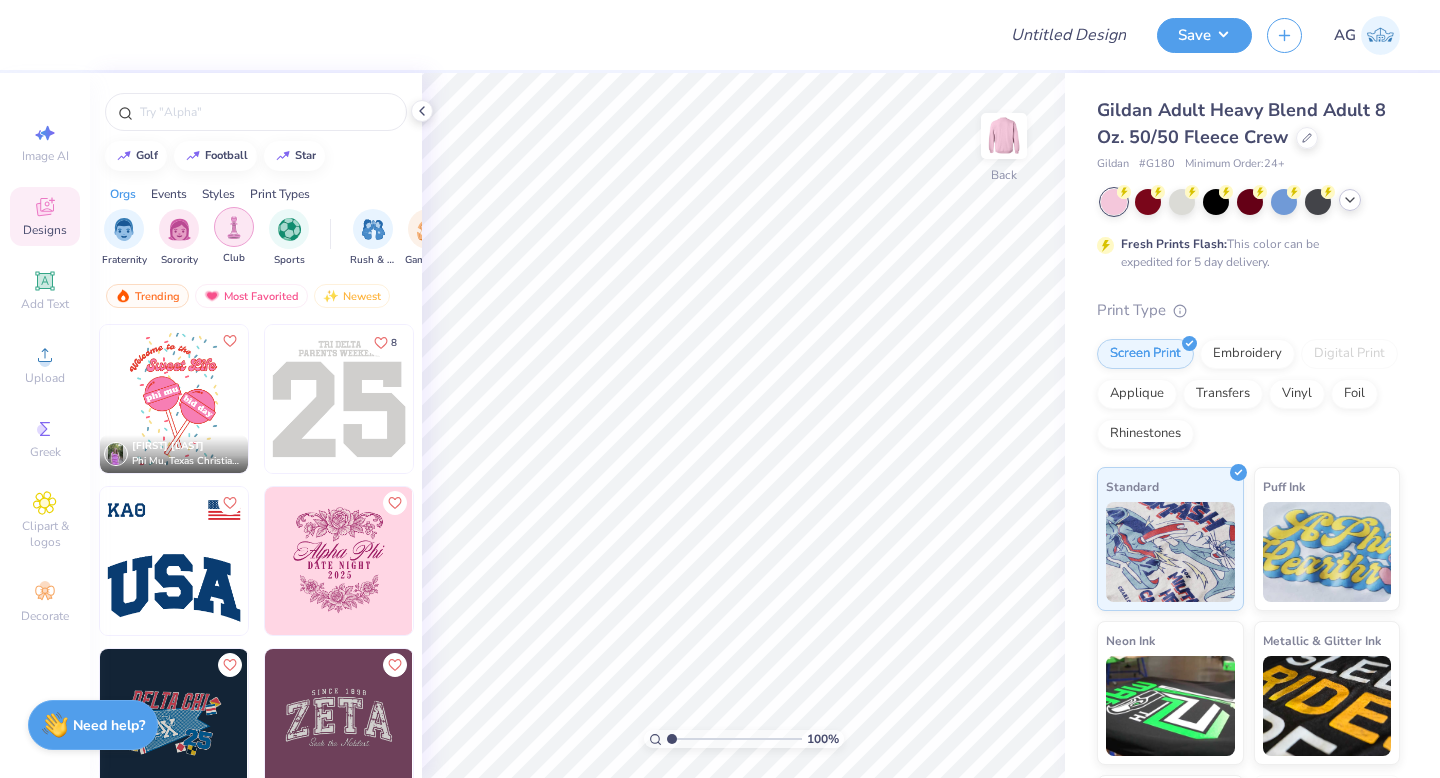click on "Fraternity Sorority Club Sports Rush & Bid Game Day Parent's Weekend PR & General Big Little Reveal Philanthropy Date Parties & Socials Holidays Greek Week Retreat Formal & Semi Spring Break Founder’s Day Graduation Classic Minimalist Y2K Varsity Typography Cartoons Handdrawn 80s & 90s Grunge 60s & 70s Embroidery Screen Print Digital Print Patches Transfers Vinyl Applique" at bounding box center [256, 240] 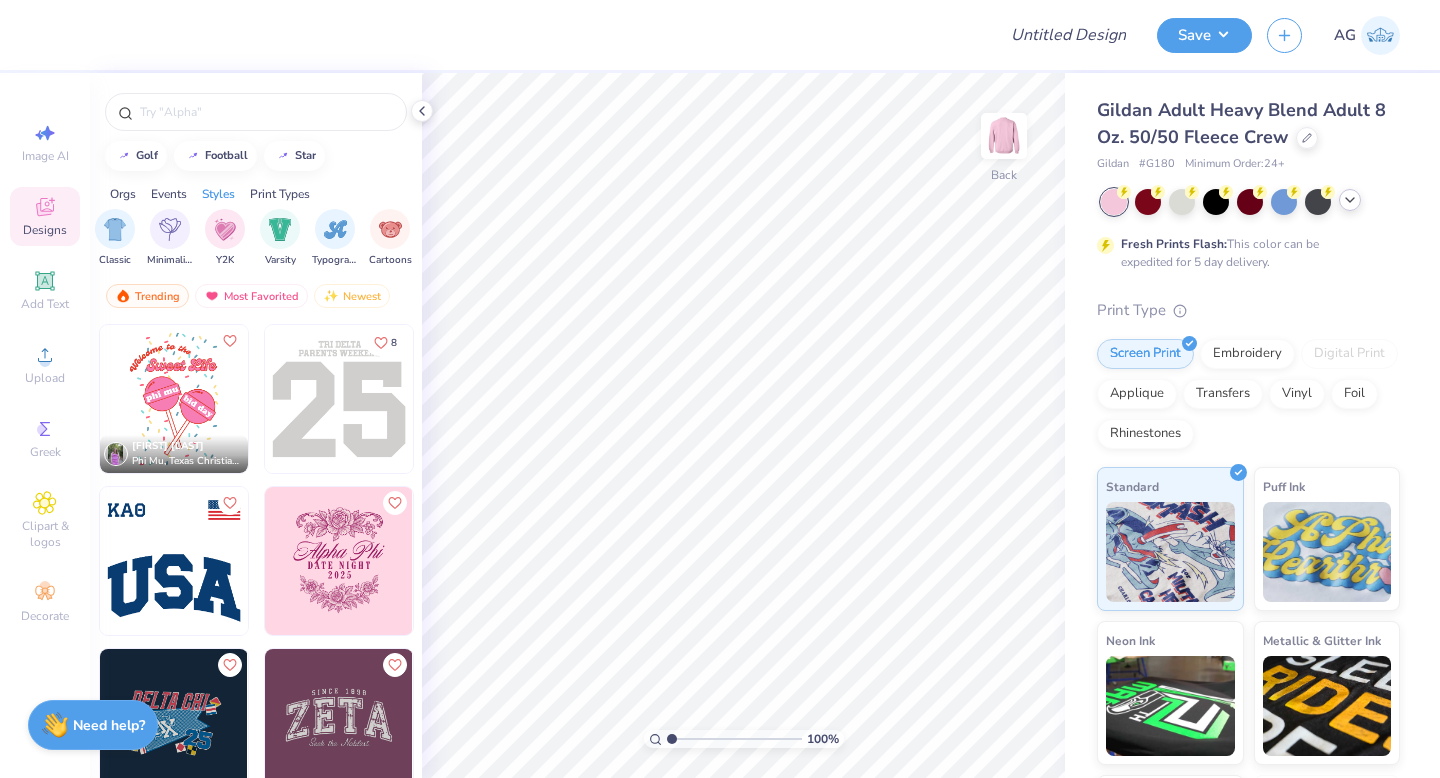 scroll, scrollTop: 0, scrollLeft: 1067, axis: horizontal 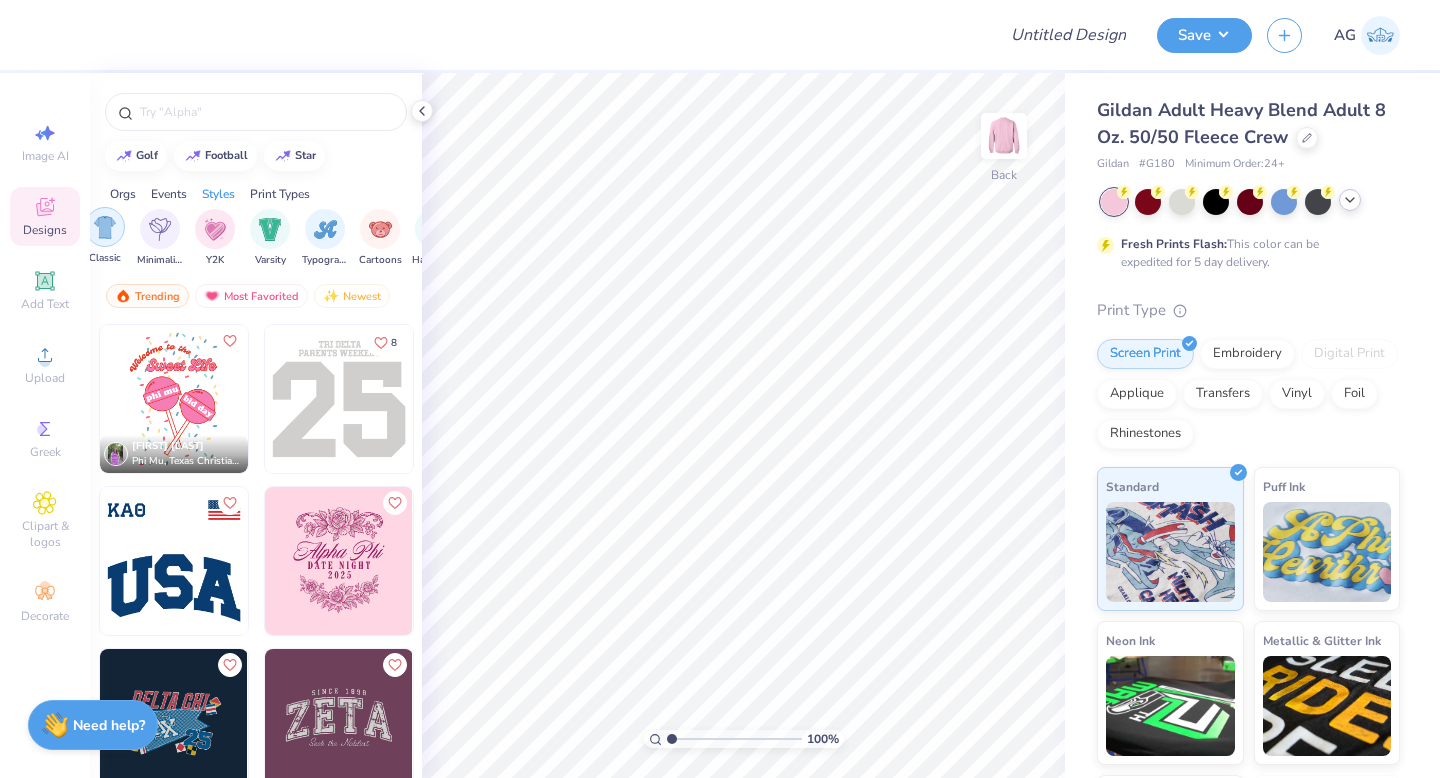 click at bounding box center (105, 227) 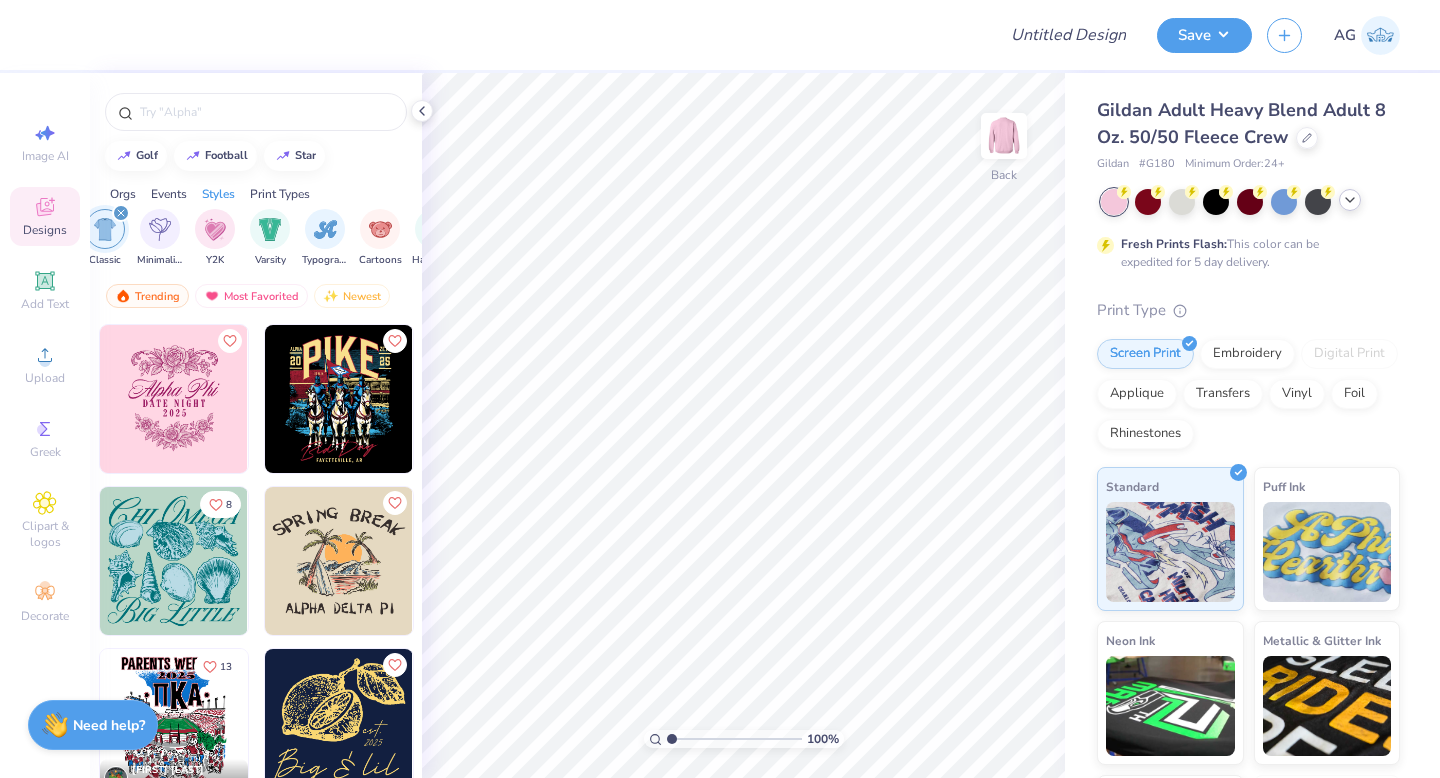 click 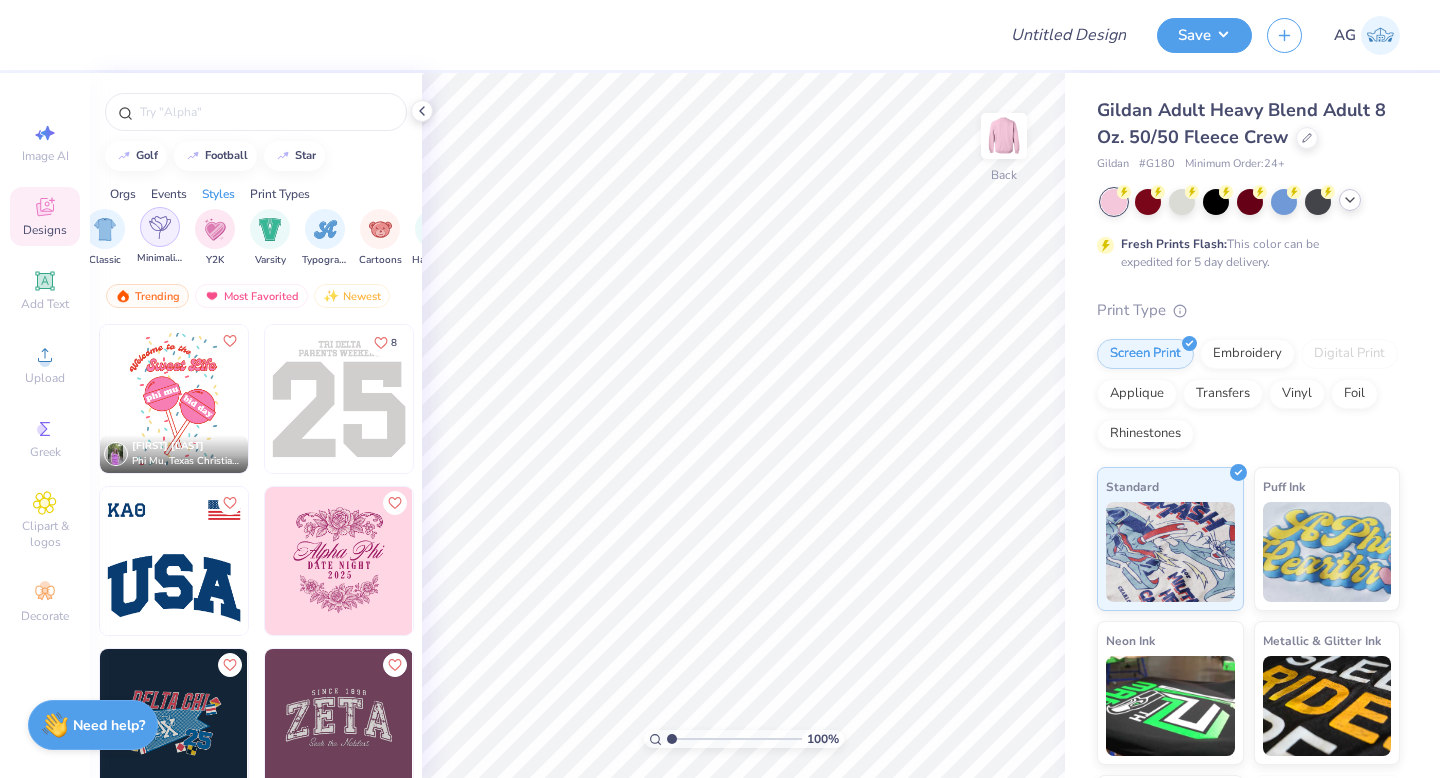 click at bounding box center (160, 227) 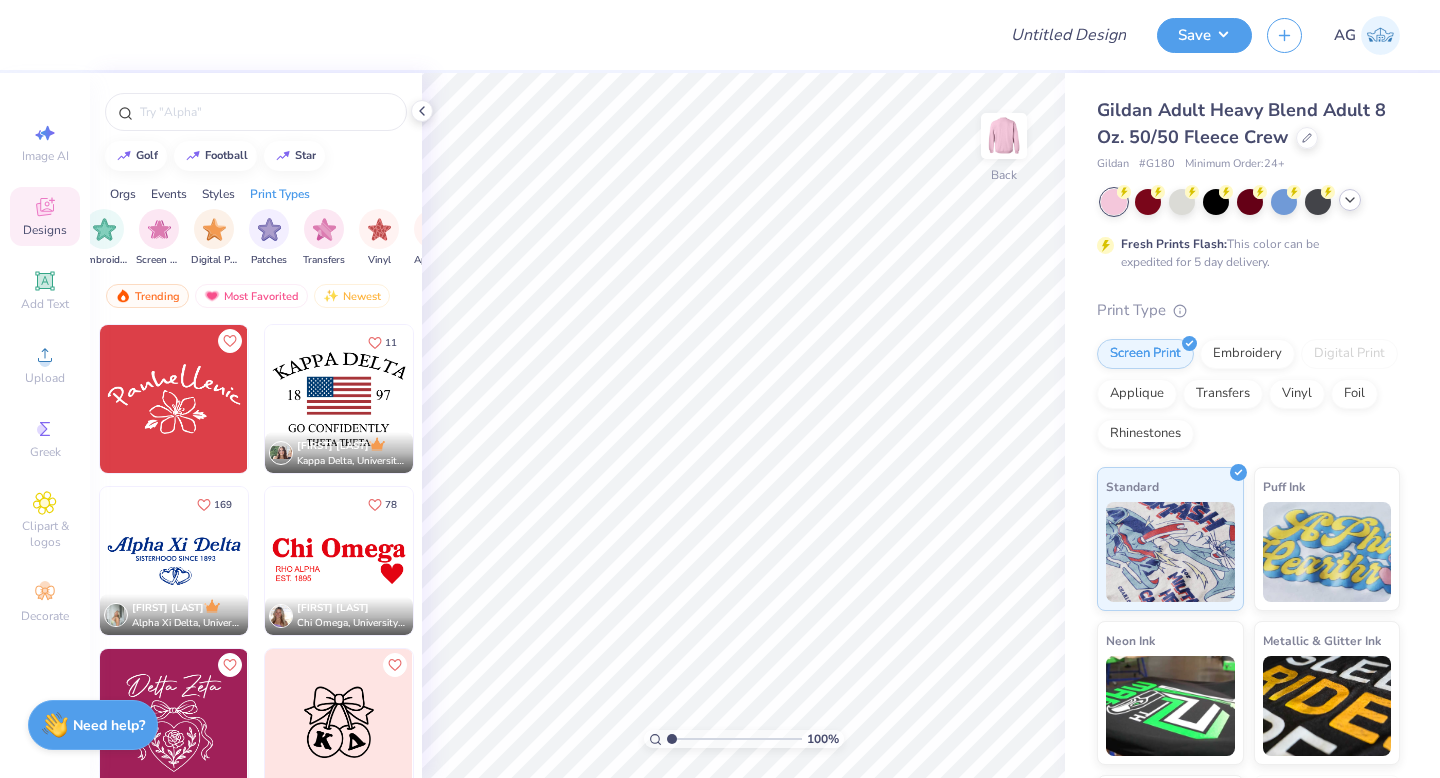 scroll, scrollTop: 0, scrollLeft: 1693, axis: horizontal 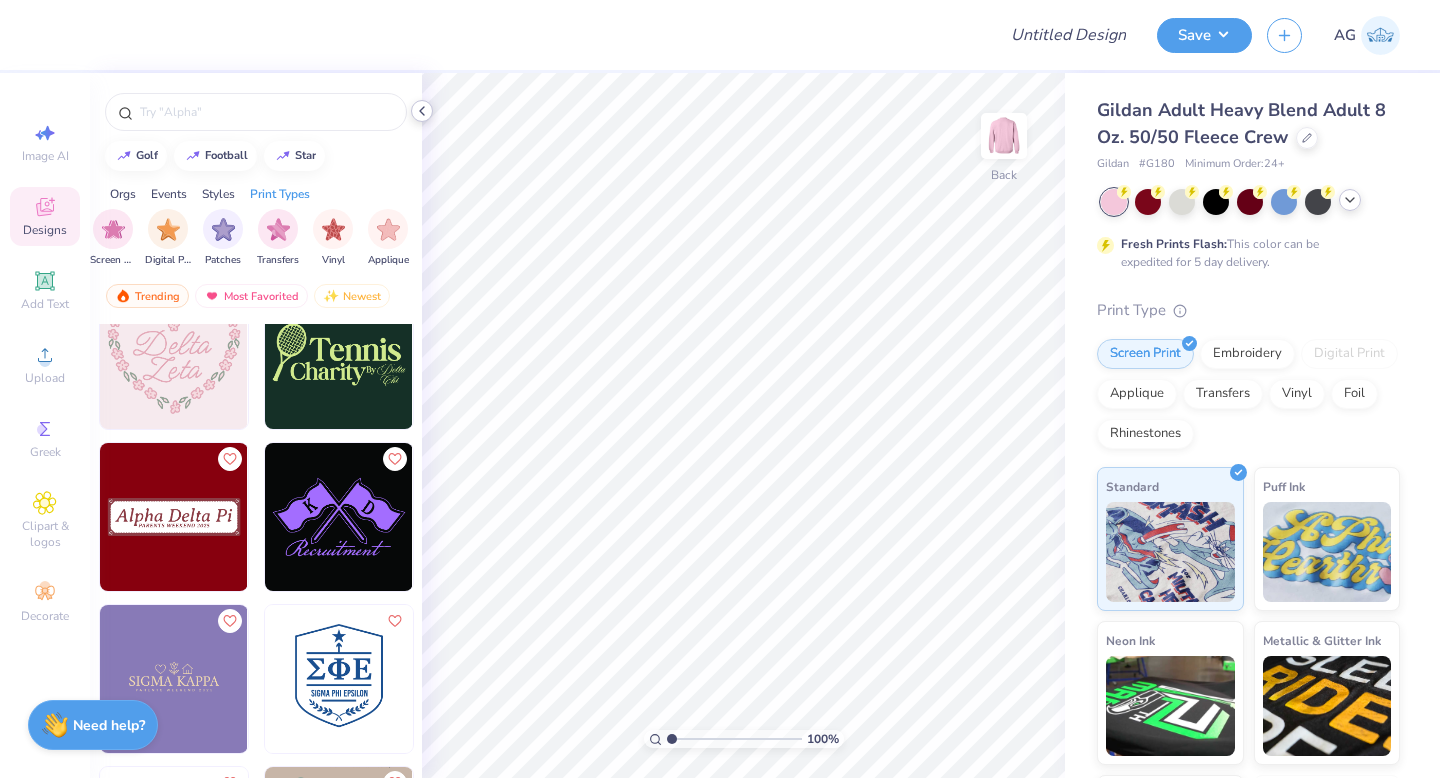 click 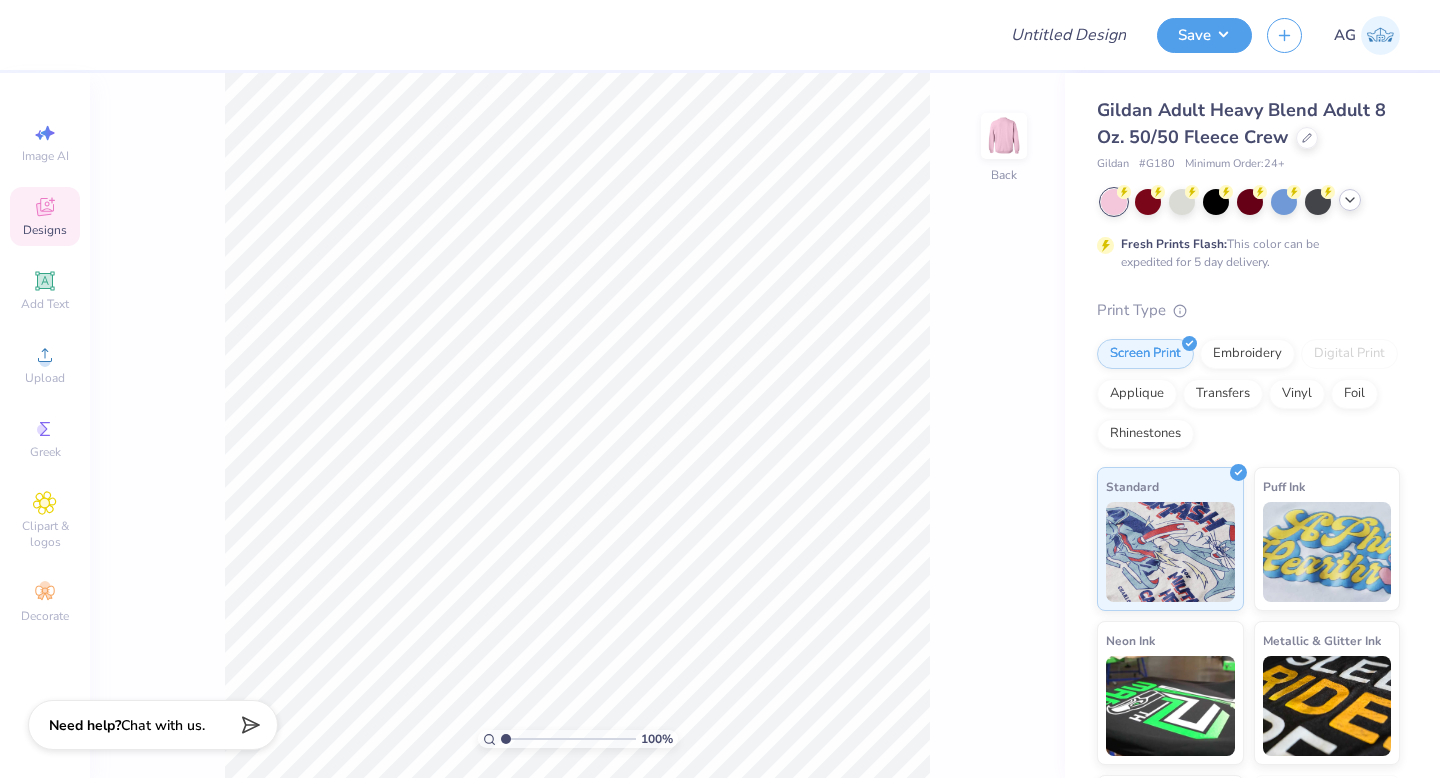 click on "Designs" at bounding box center (45, 230) 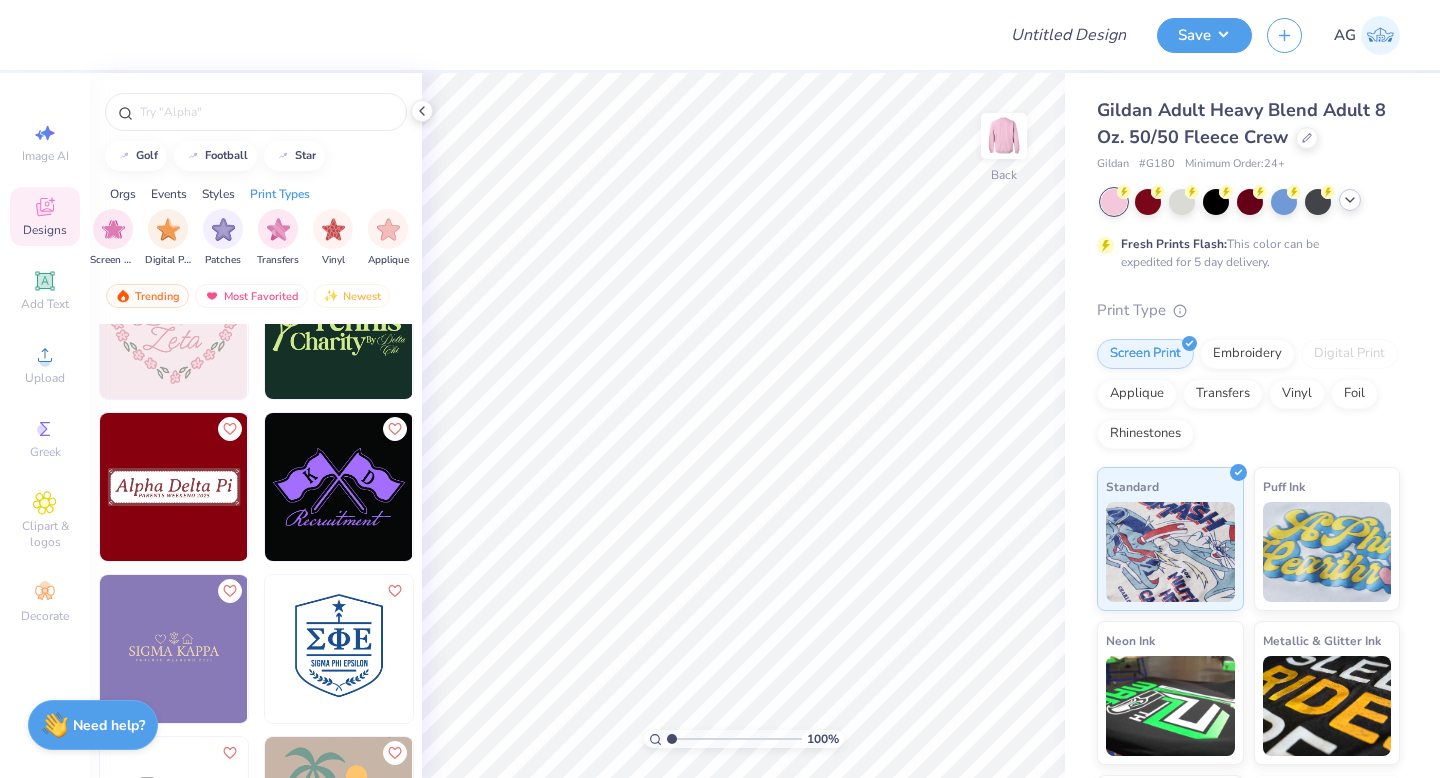 scroll, scrollTop: 372, scrollLeft: 0, axis: vertical 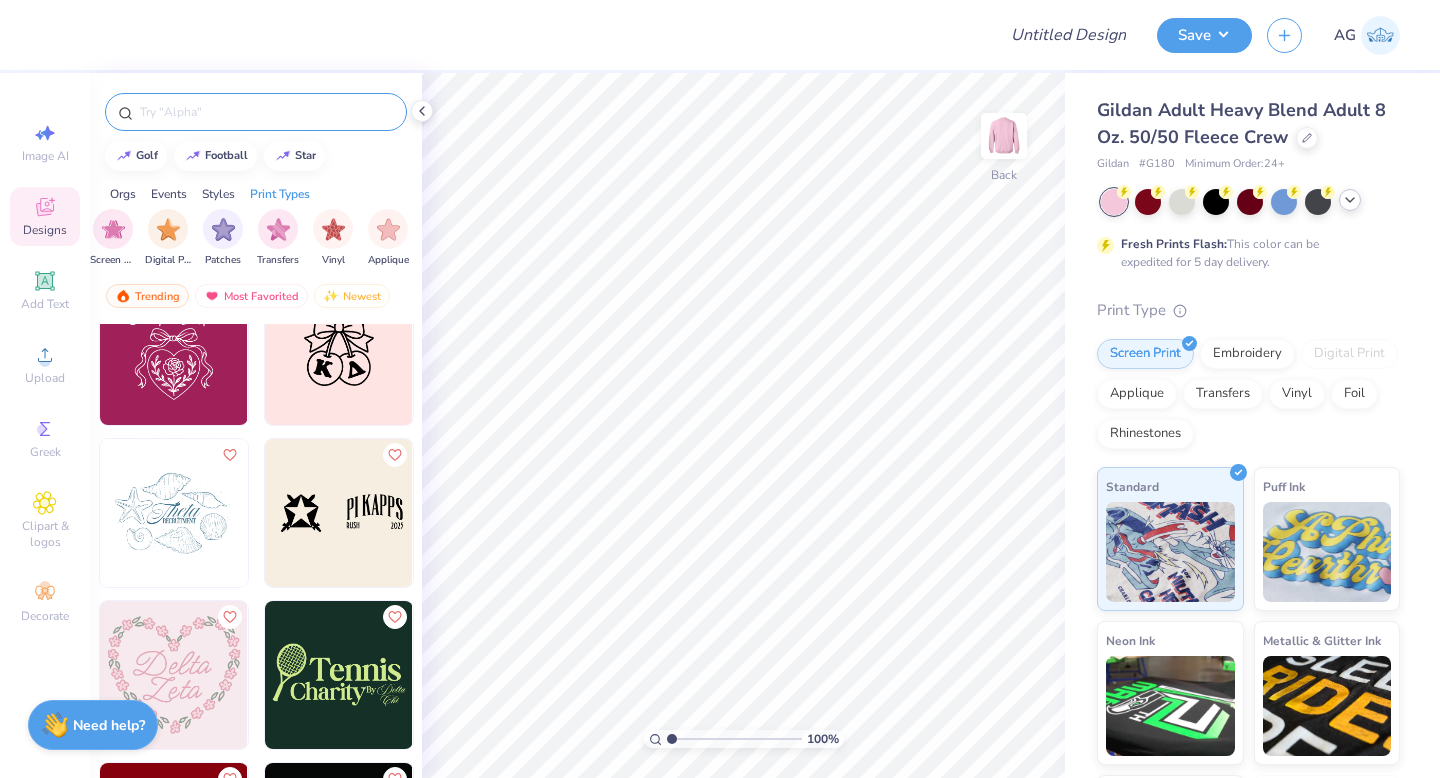 click at bounding box center (266, 112) 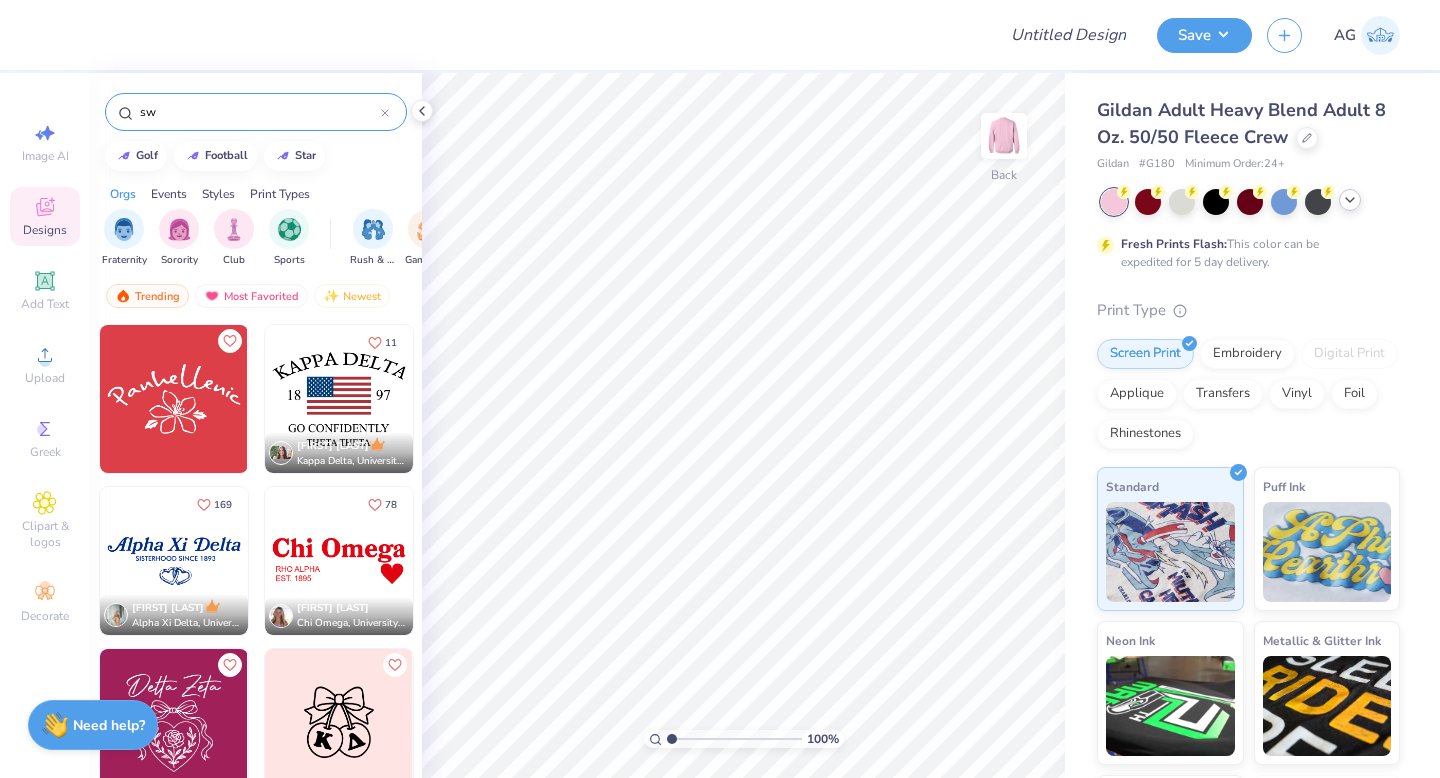 type on "swe" 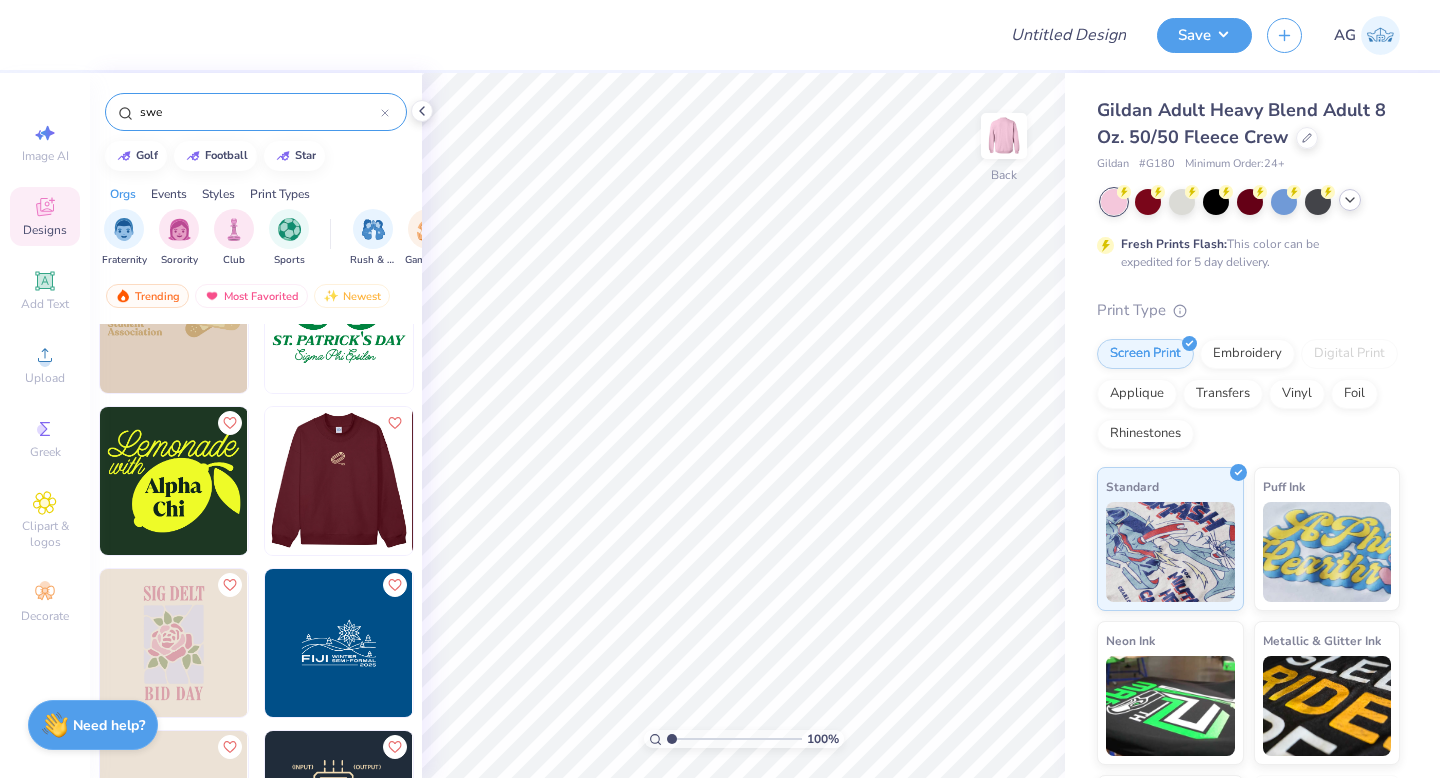 scroll, scrollTop: 0, scrollLeft: 0, axis: both 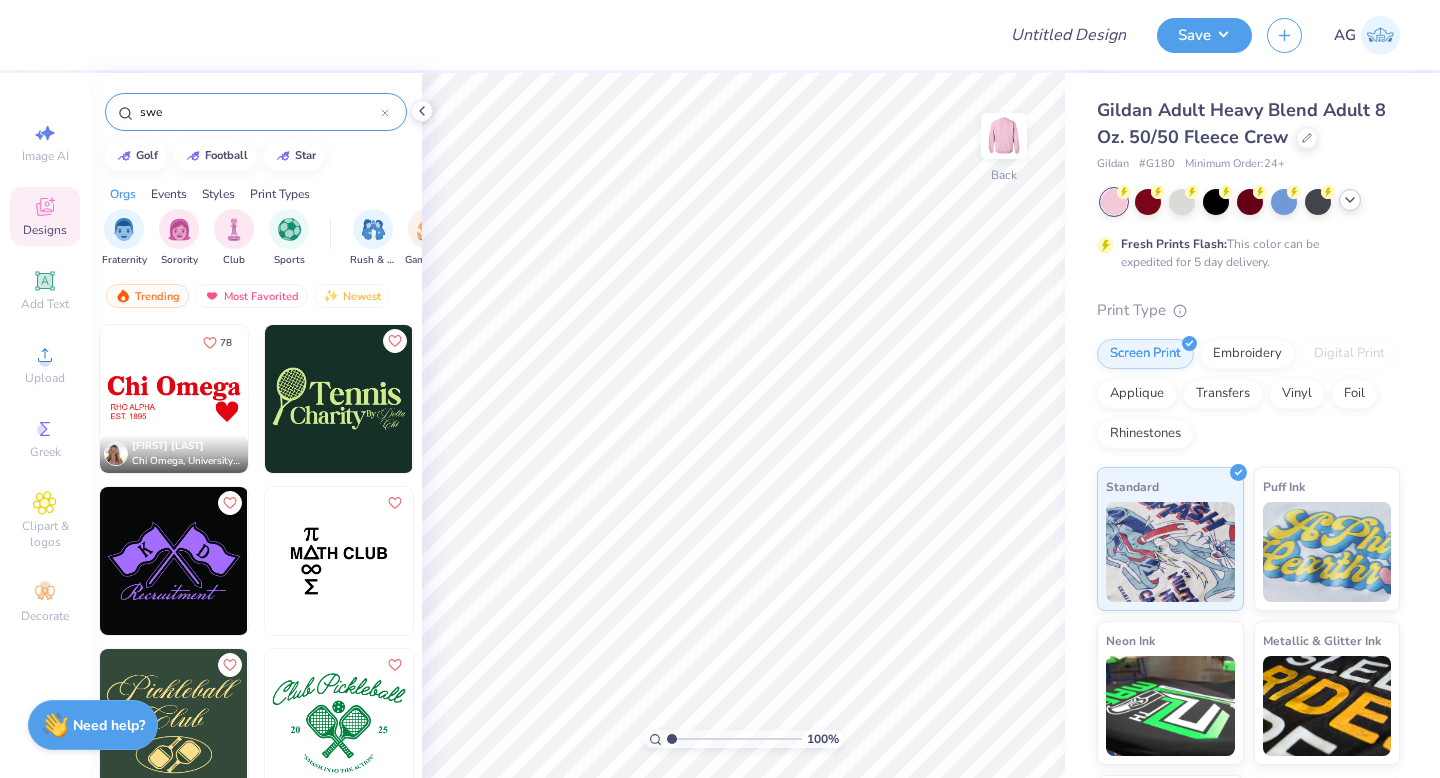click 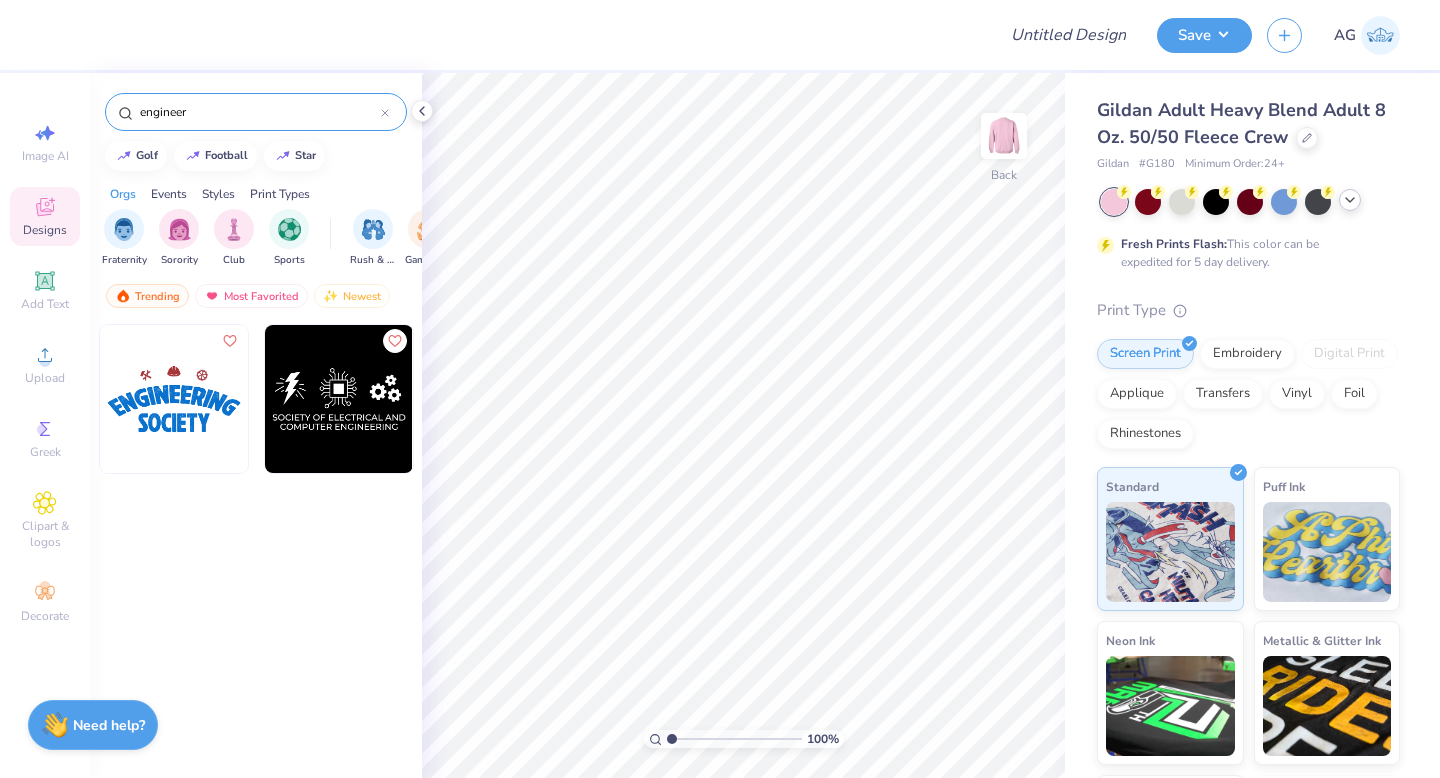 type on "engineer" 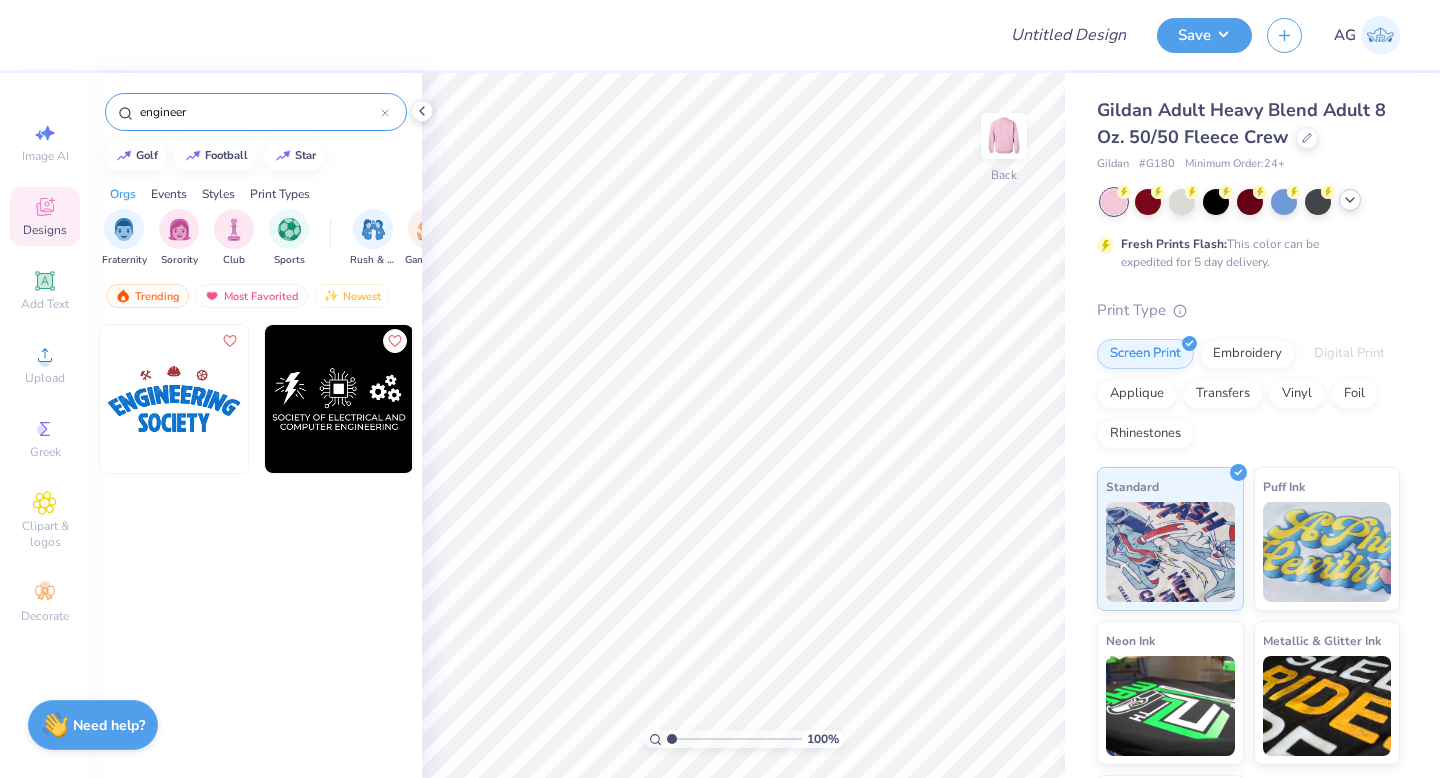 click at bounding box center [339, 399] 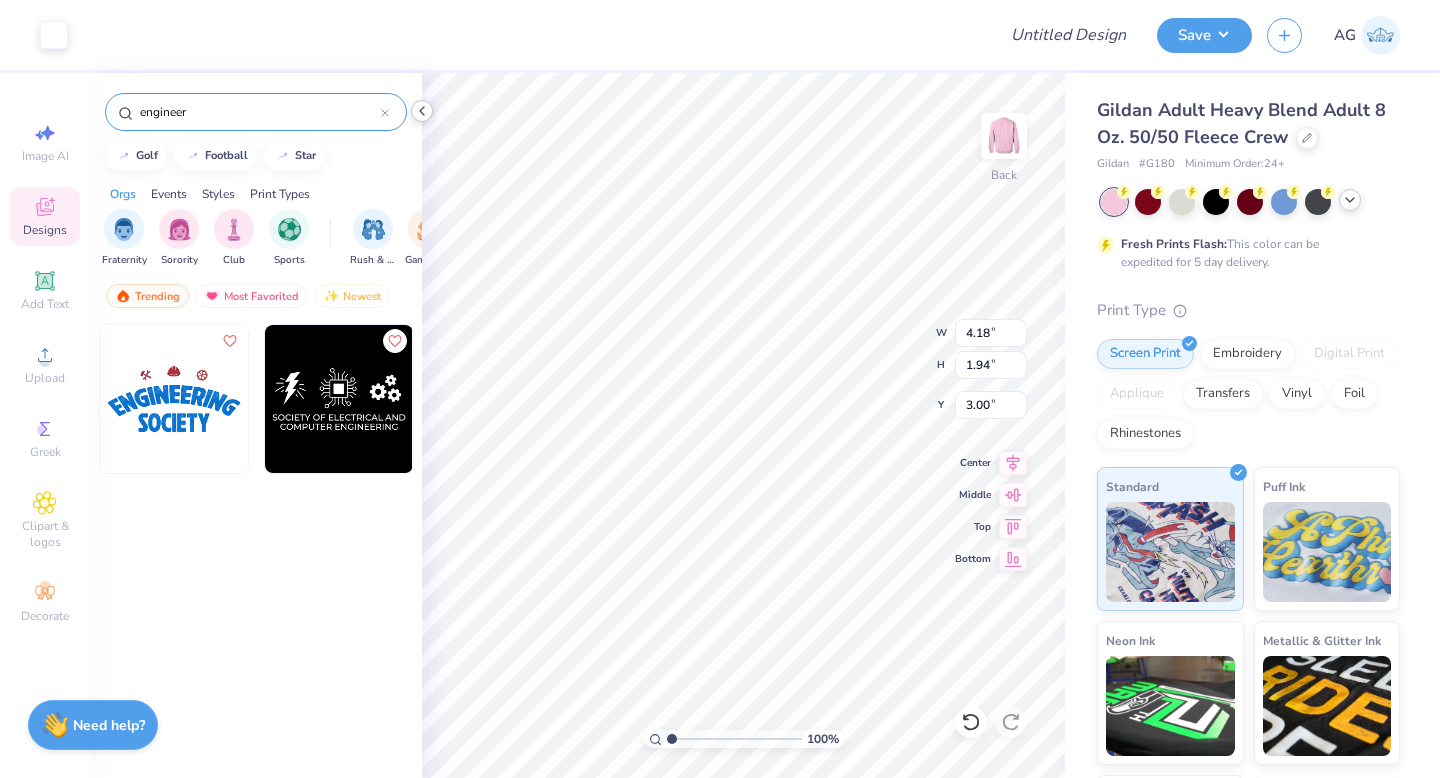 click 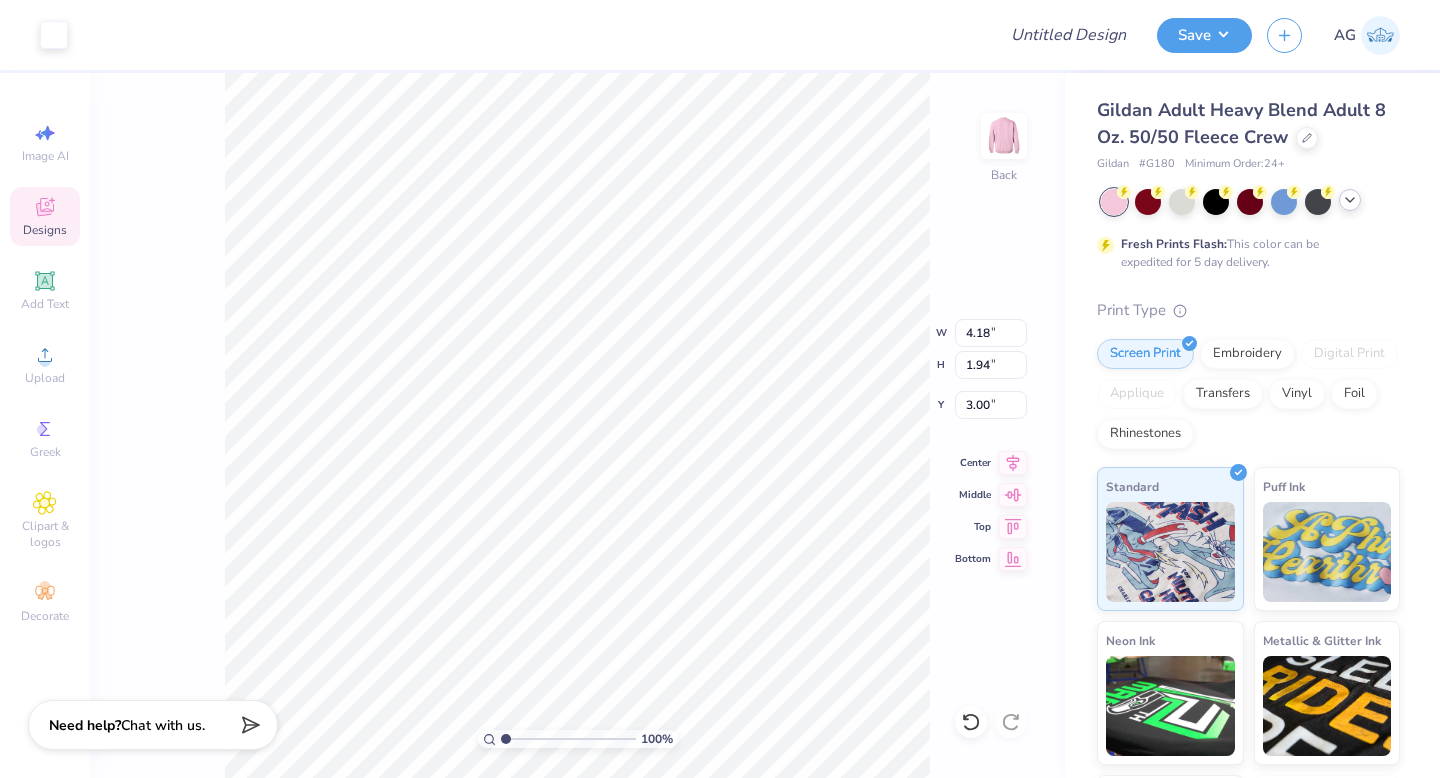 type on "8.99" 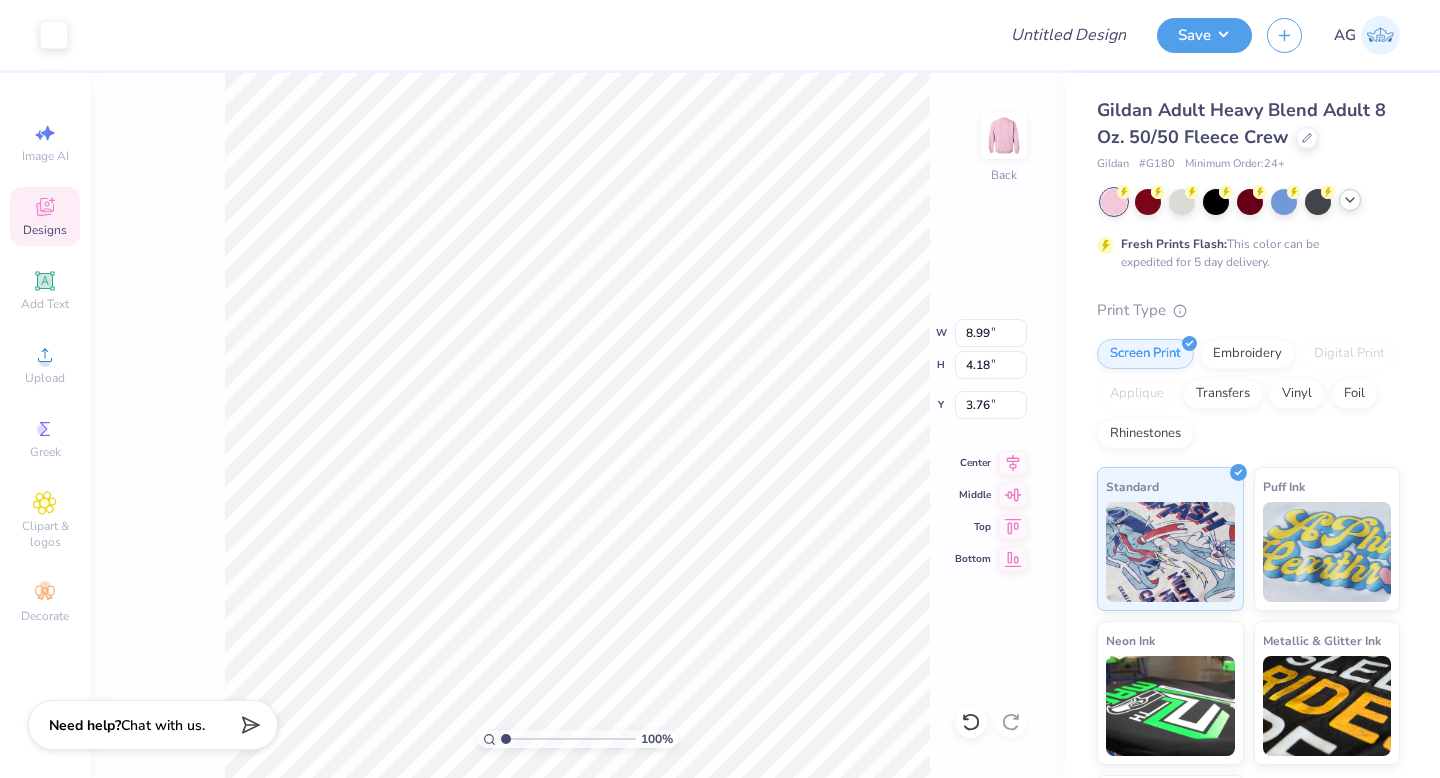type on "3.75" 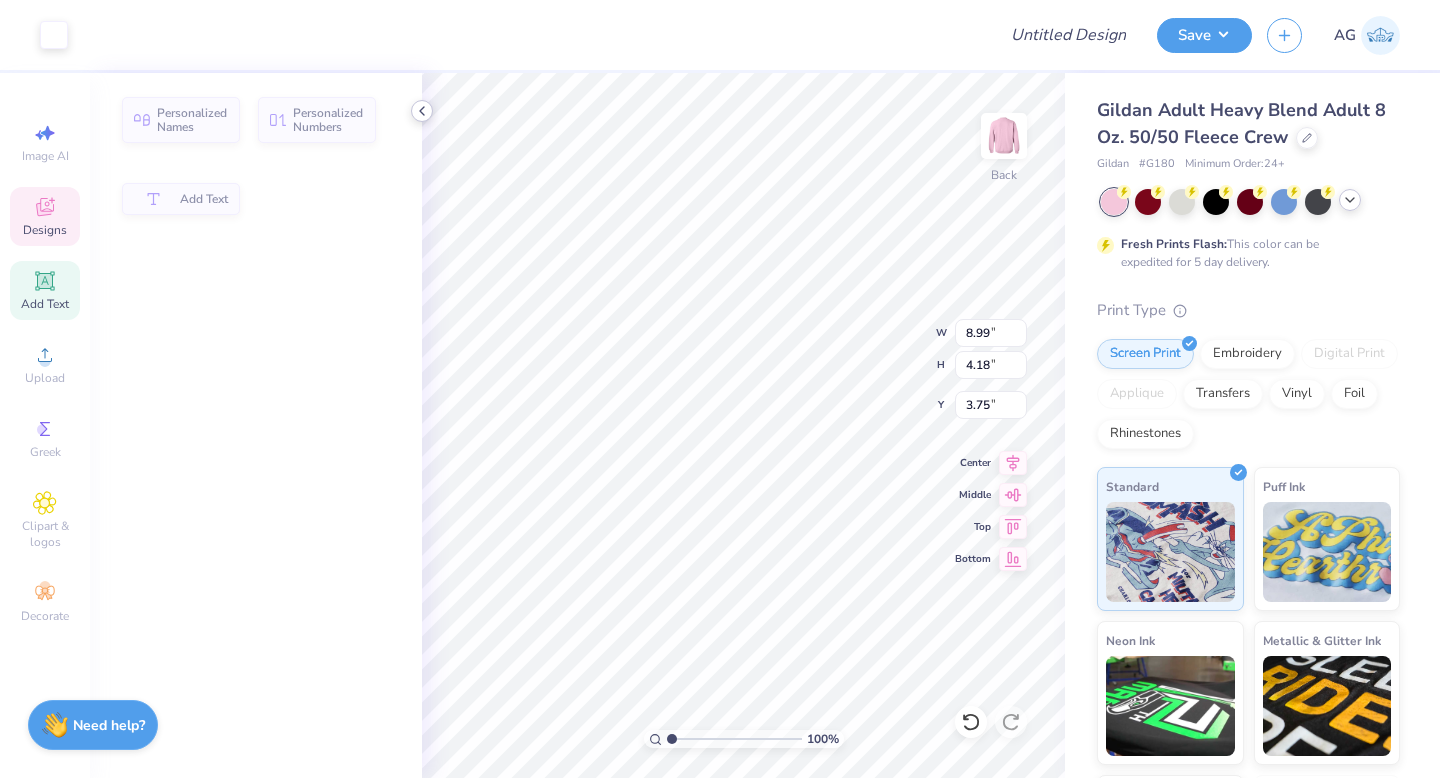 type on "7.95" 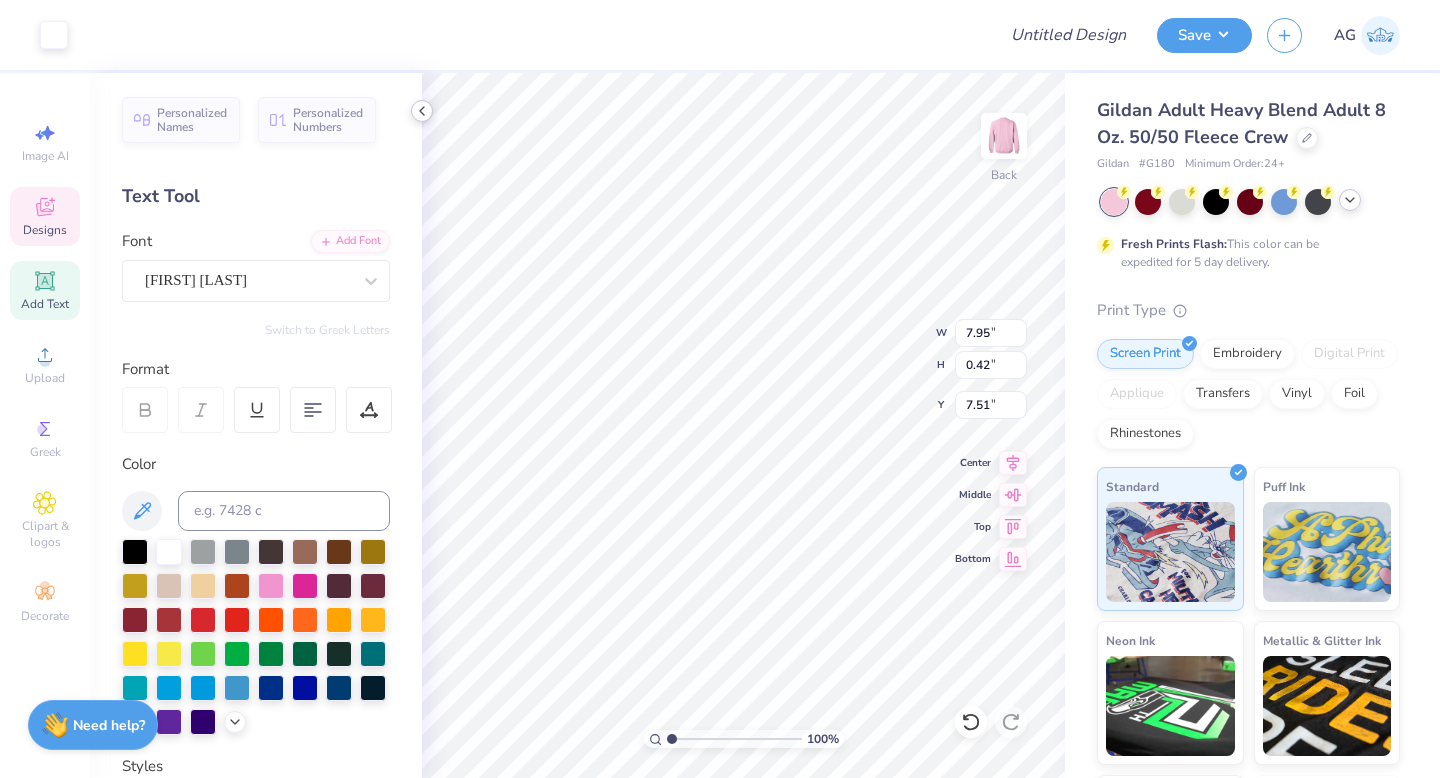 scroll, scrollTop: 16, scrollLeft: 2, axis: both 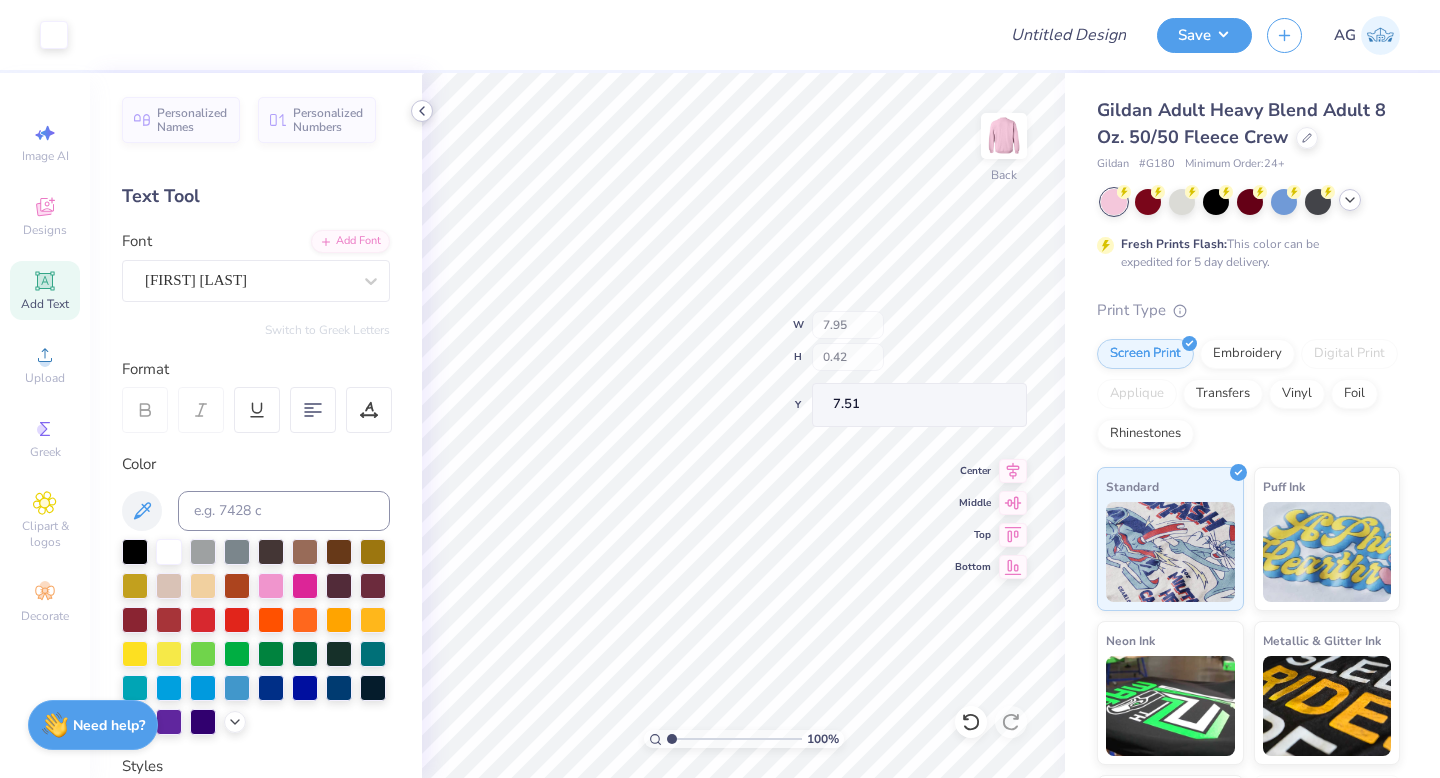 type on "8.99" 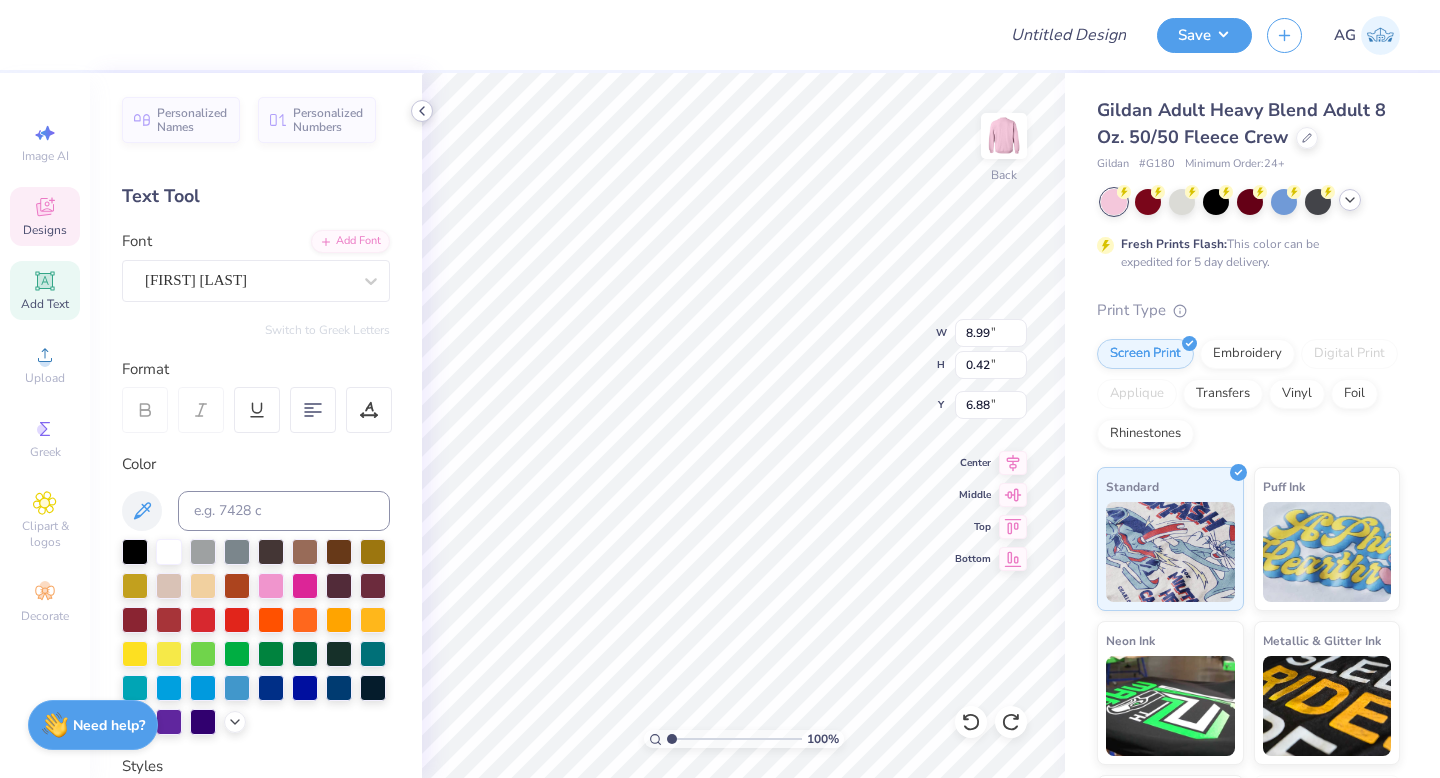 scroll, scrollTop: 16, scrollLeft: 13, axis: both 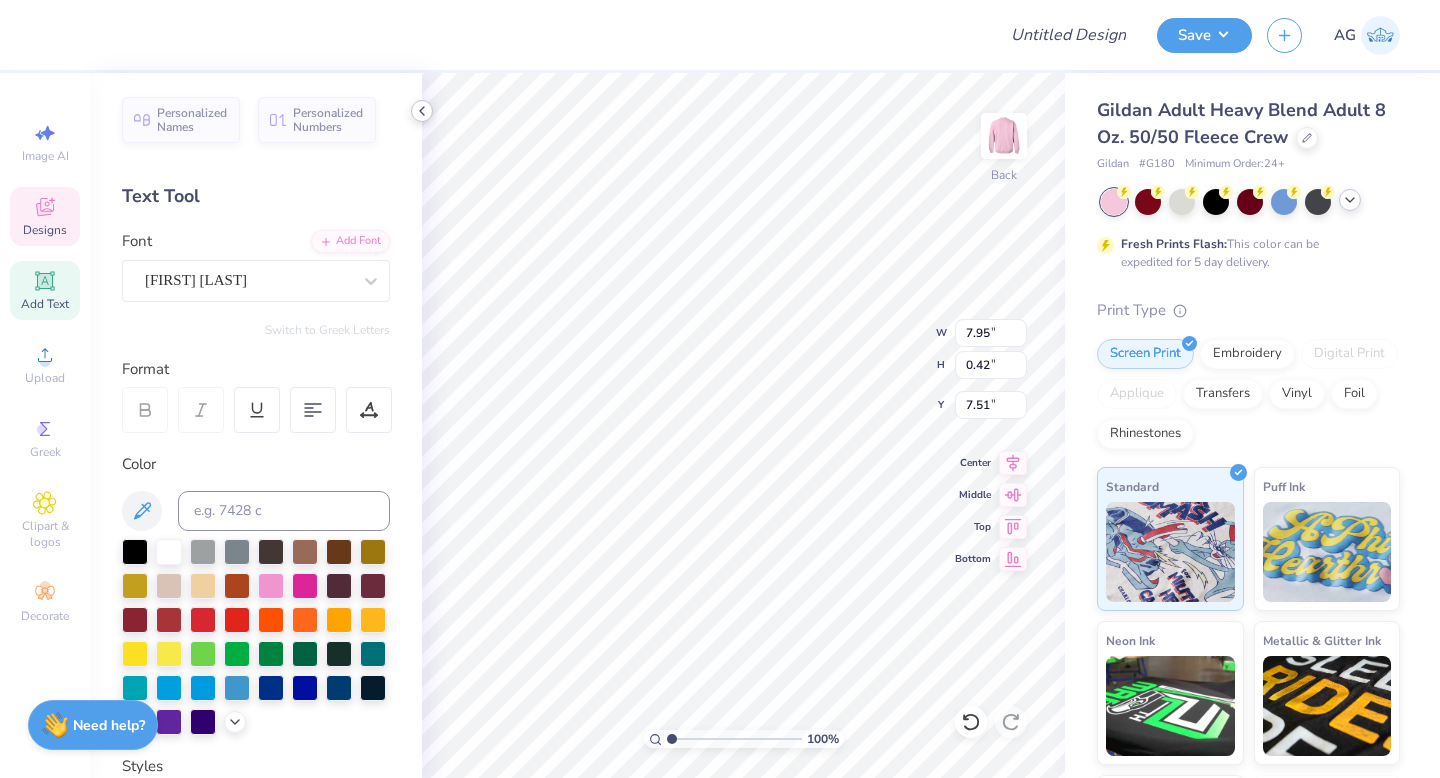 type on "7.95" 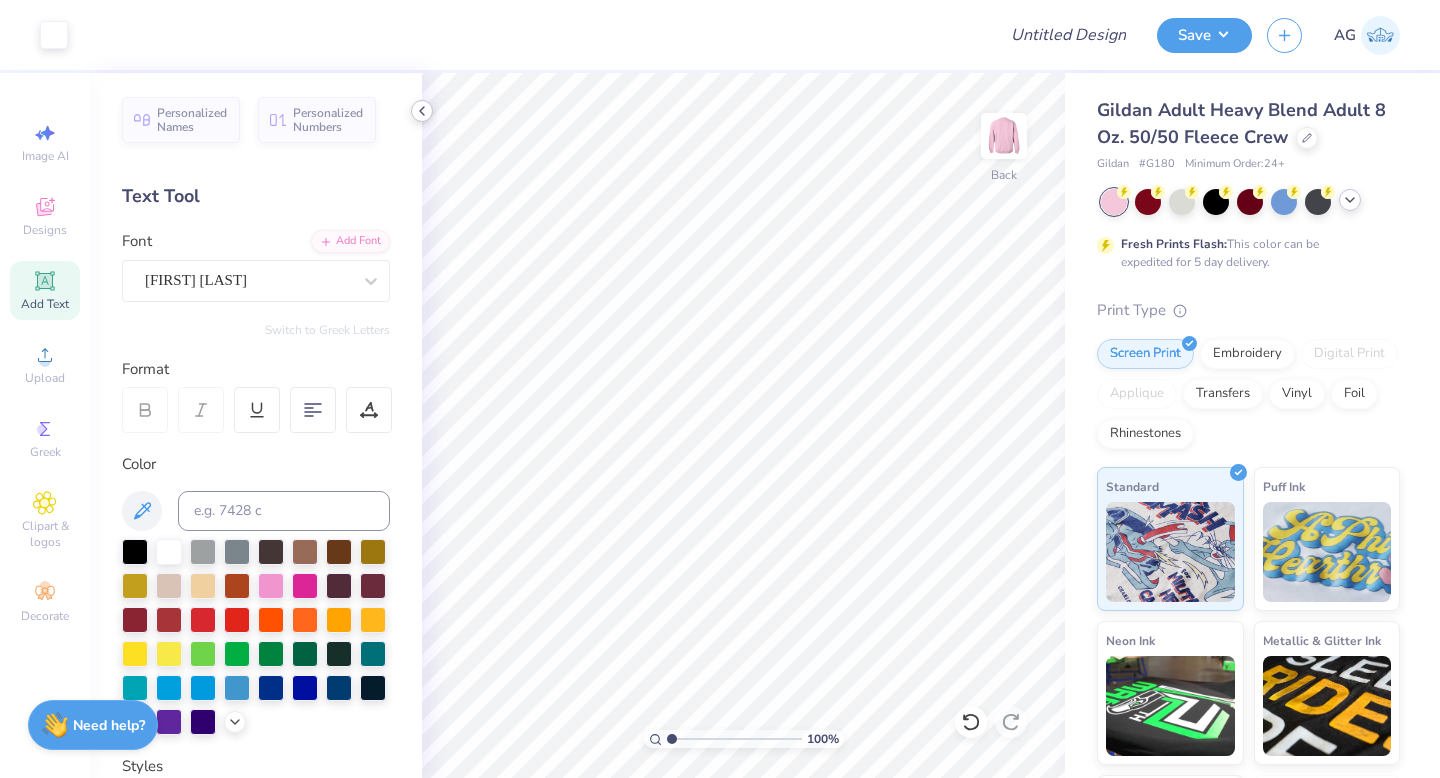 click 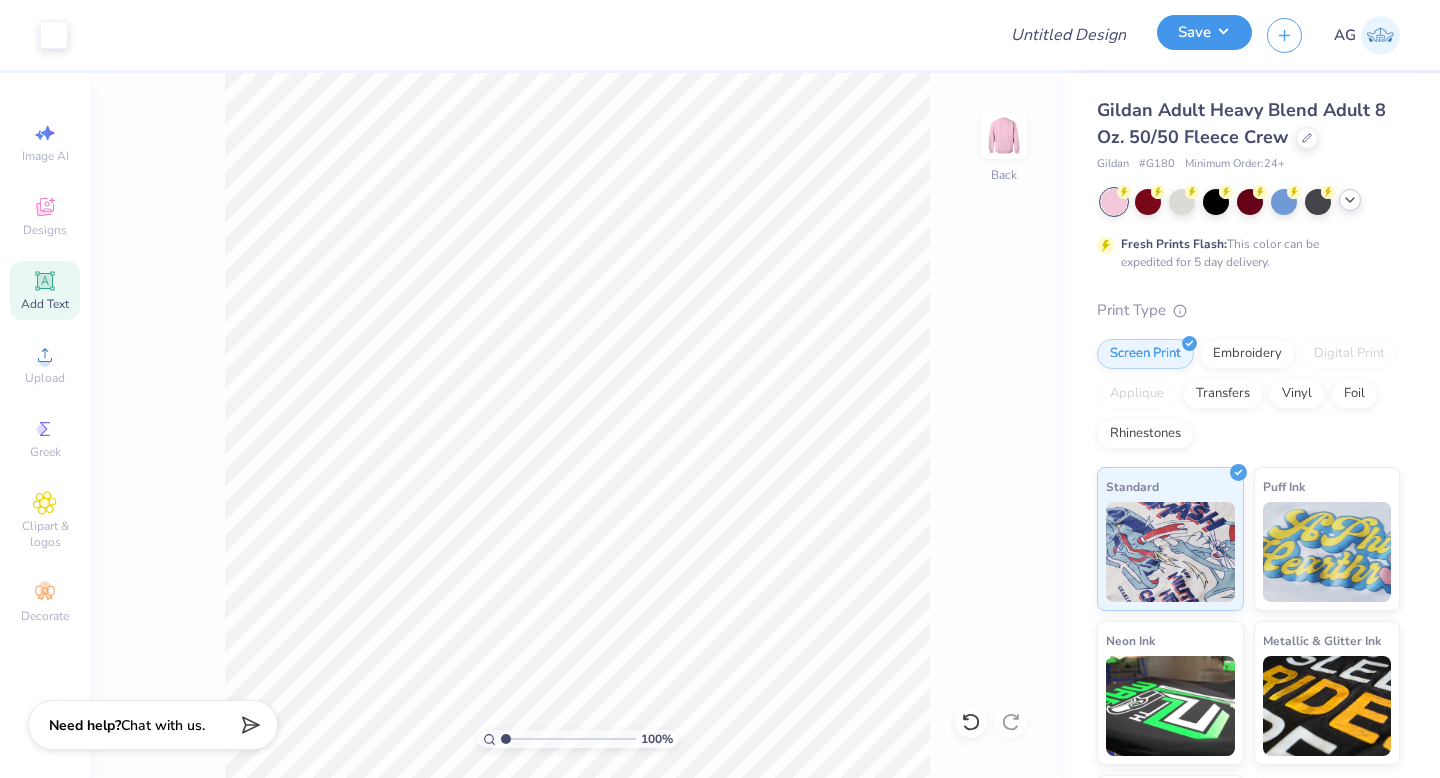 click on "Save" at bounding box center (1204, 32) 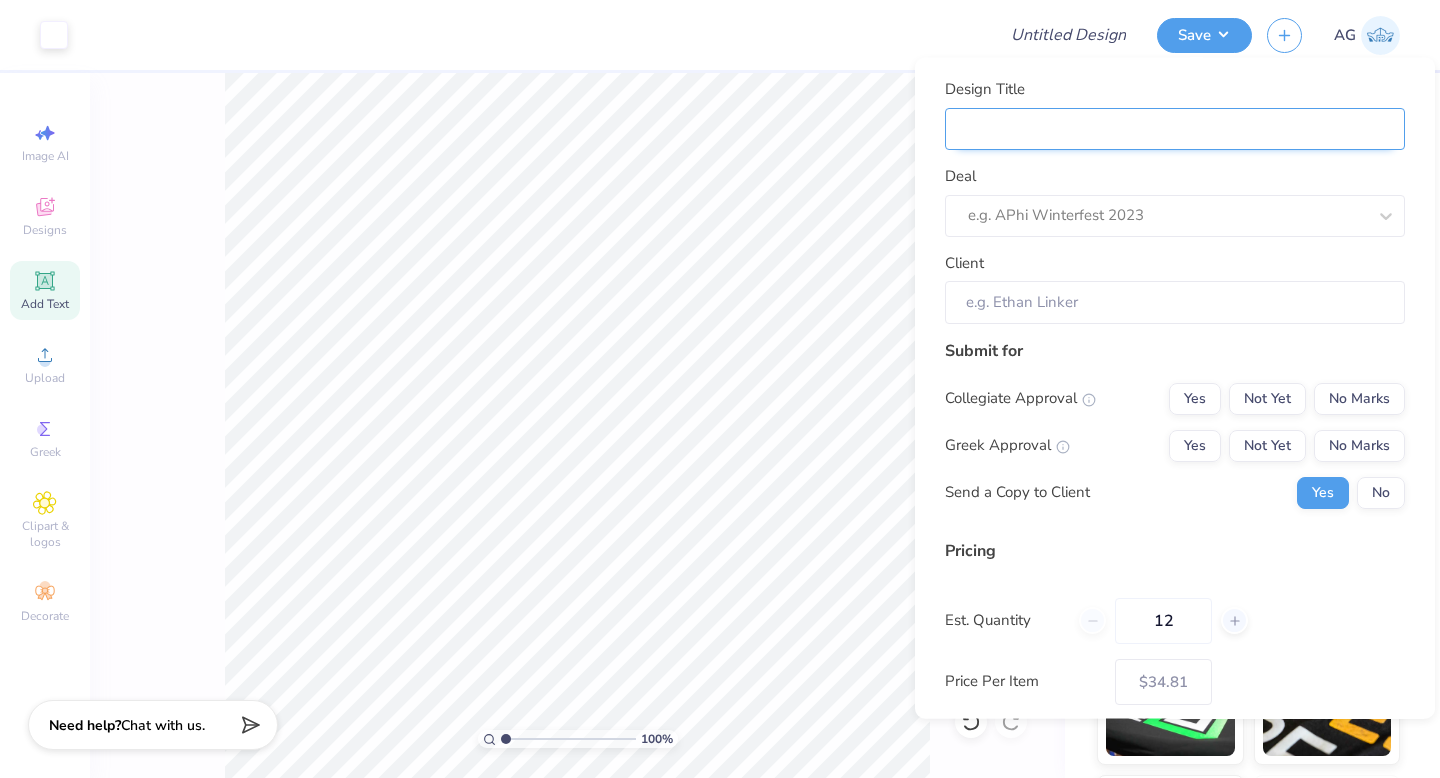 click on "Design Title" at bounding box center (1175, 128) 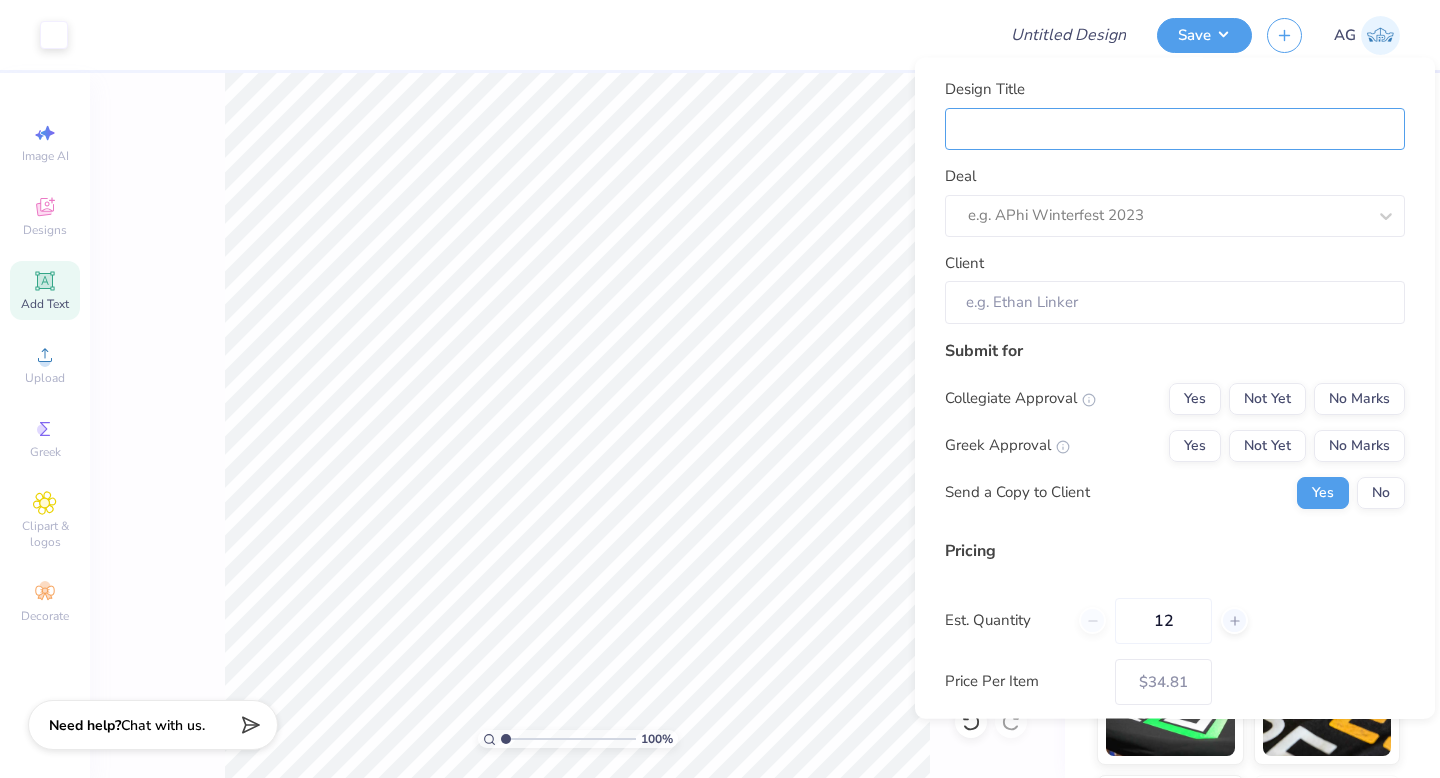 type on "Merch" 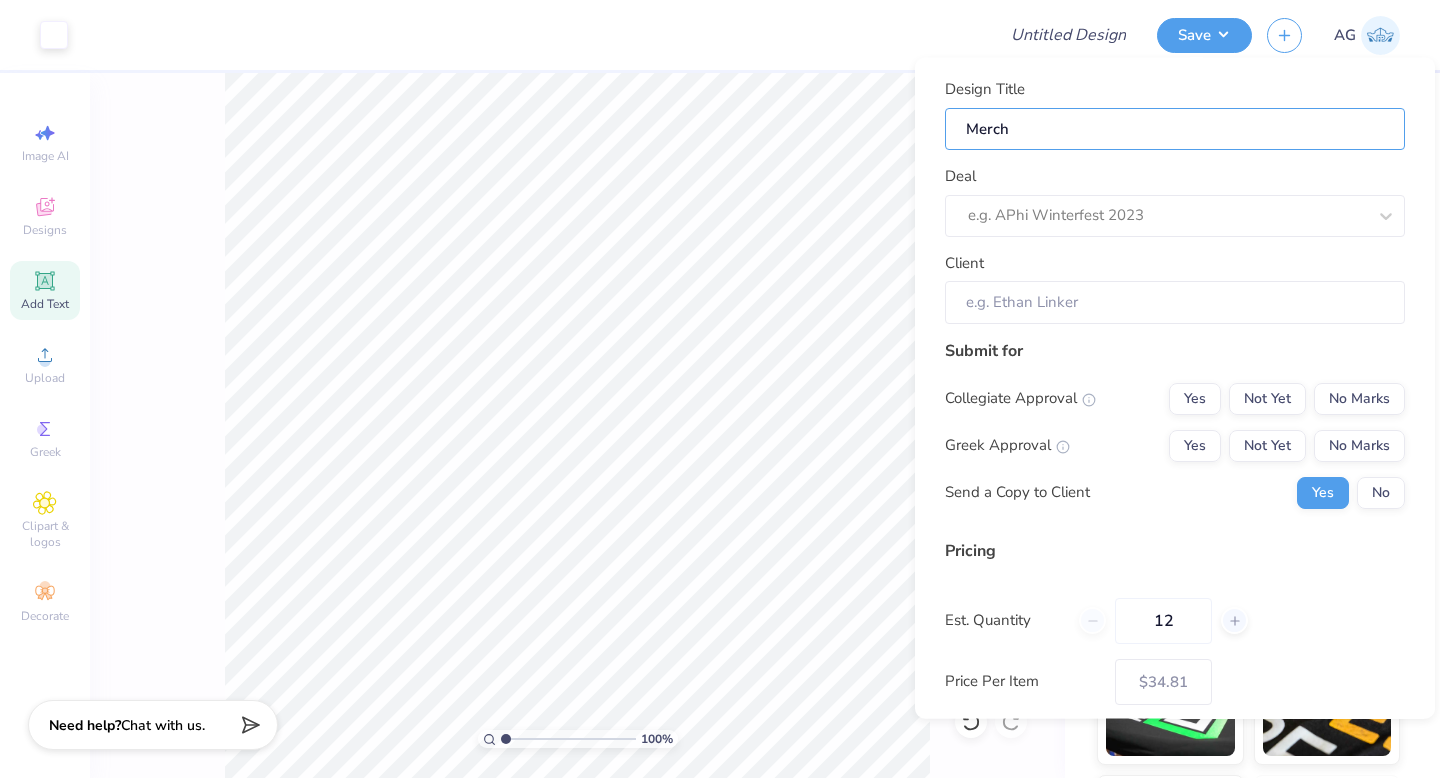 type on "Merch" 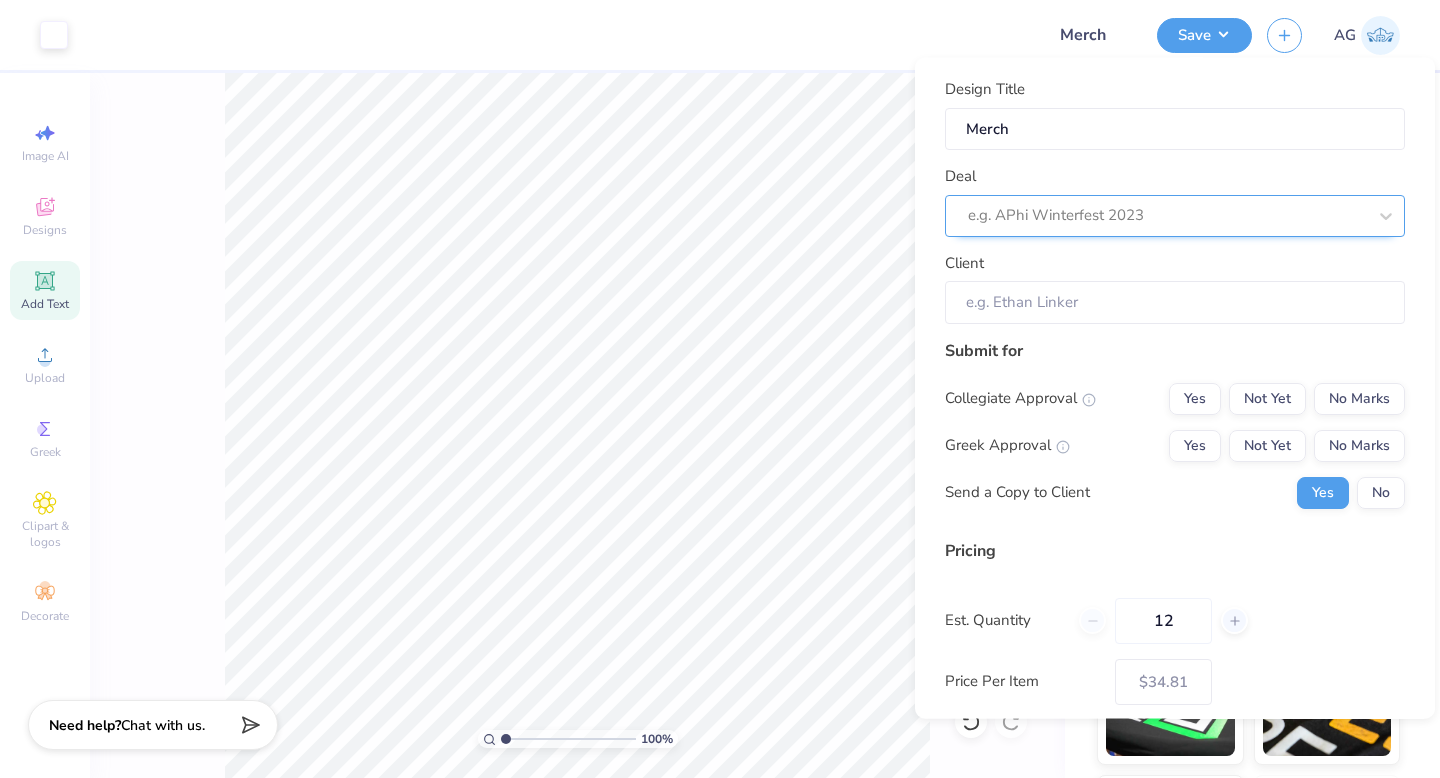 click at bounding box center (1167, 215) 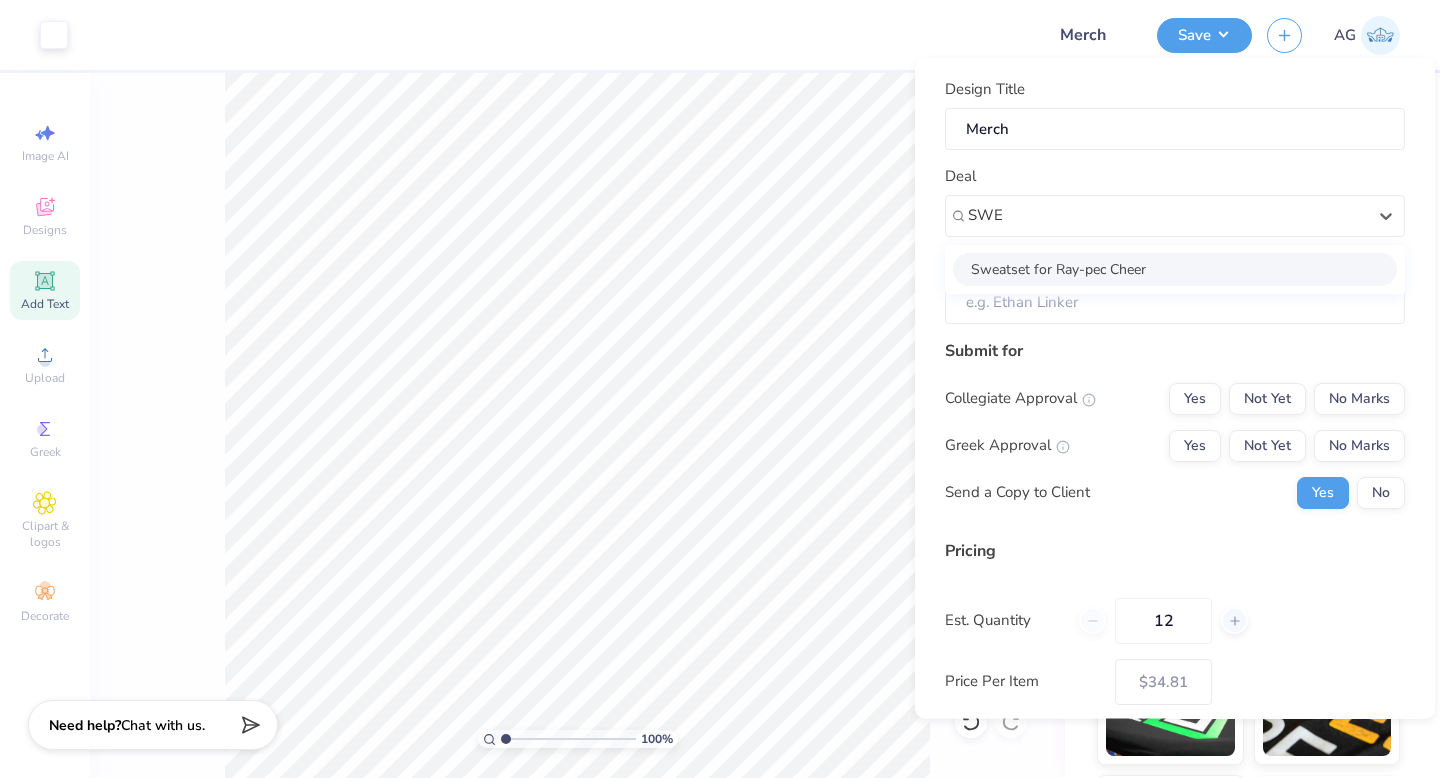 type on "SWE" 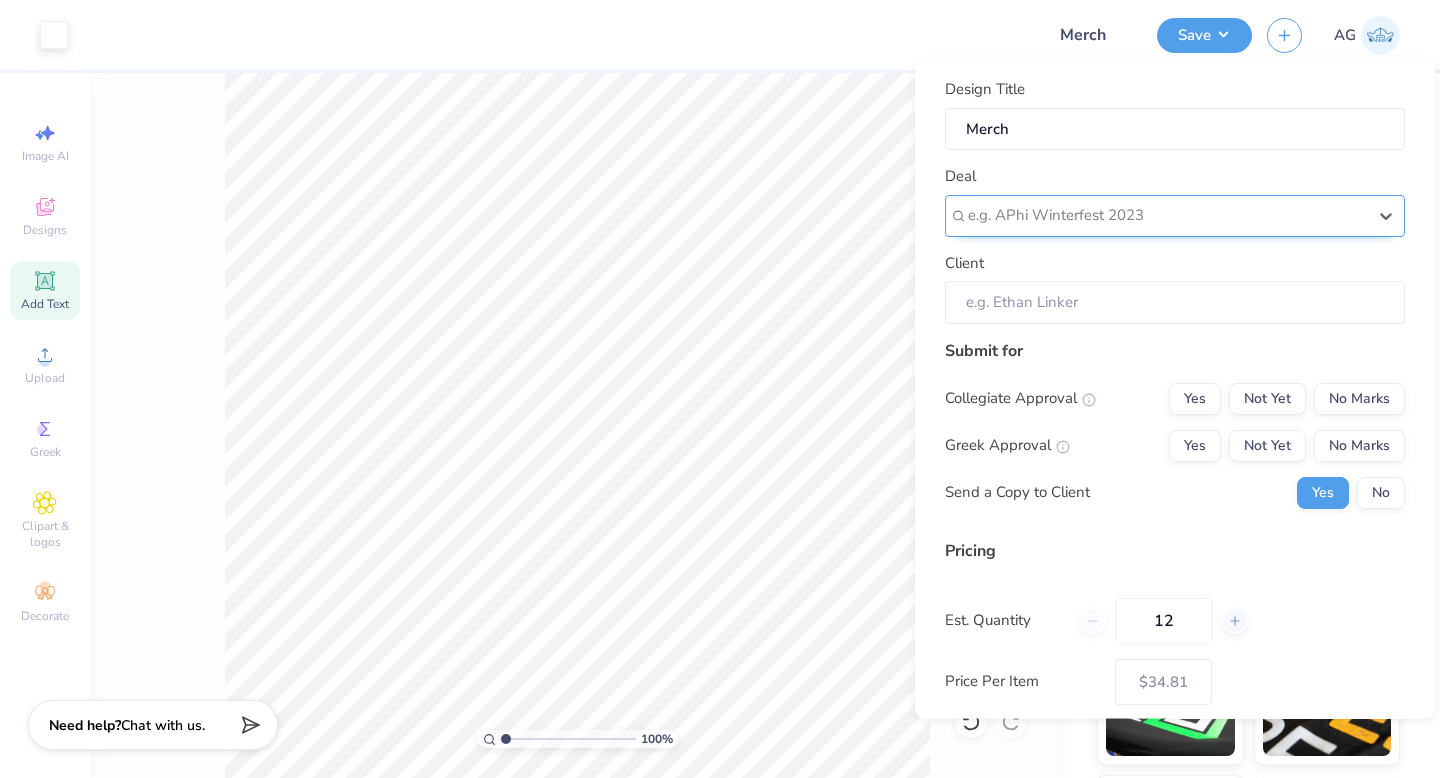 click on "e.g. APhi Winterfest 2023" at bounding box center [1167, 215] 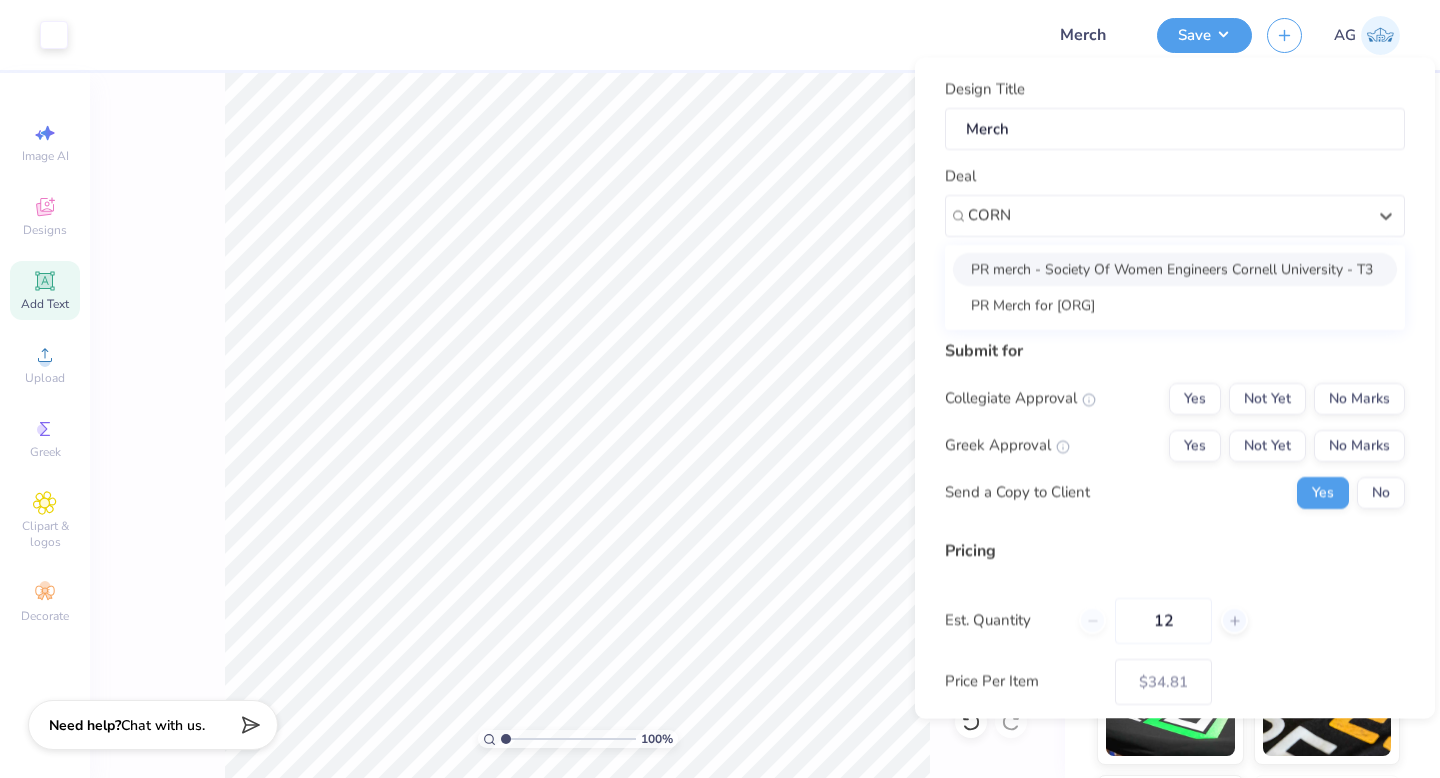 click on "PR merch - Society Of Women Engineers Cornell University - T3" at bounding box center (1175, 268) 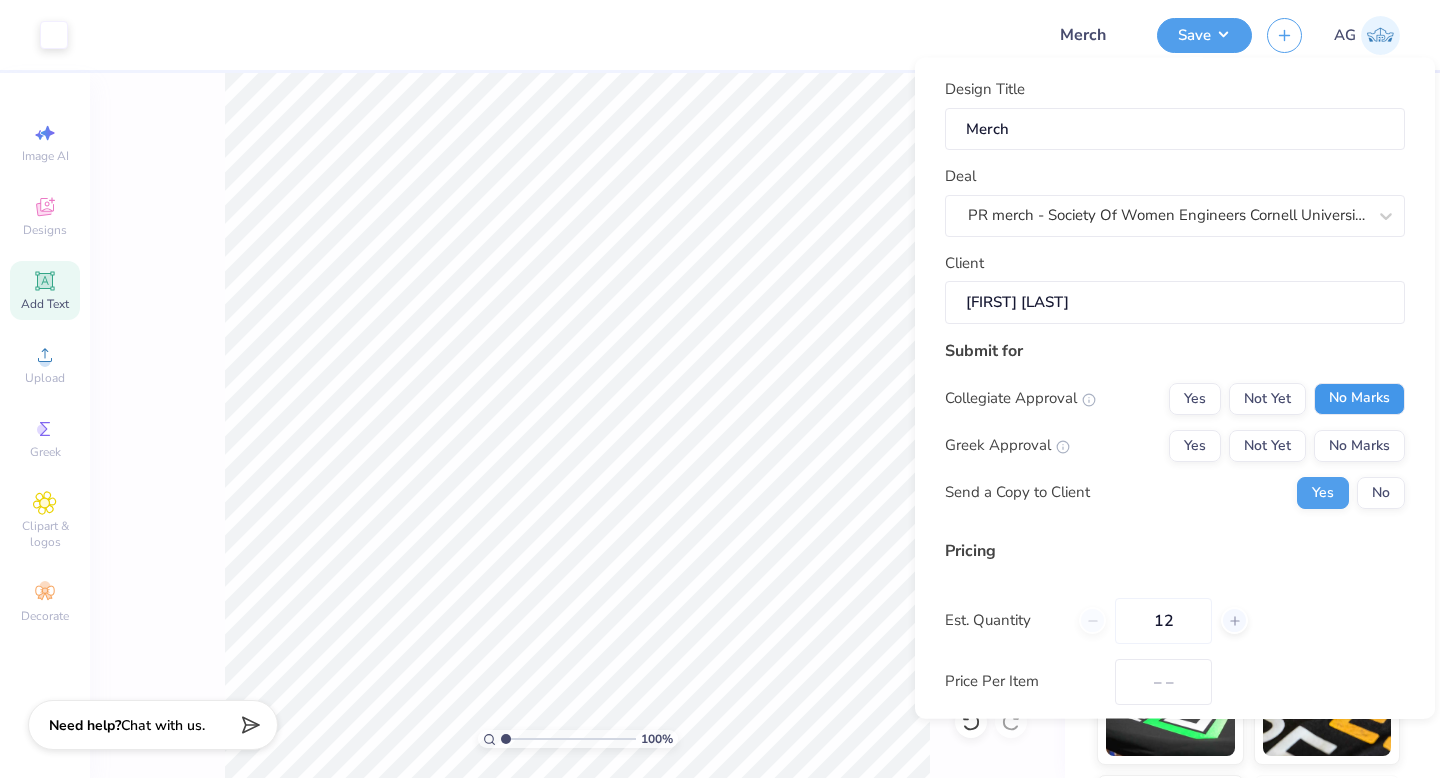 click on "No Marks" at bounding box center [1359, 398] 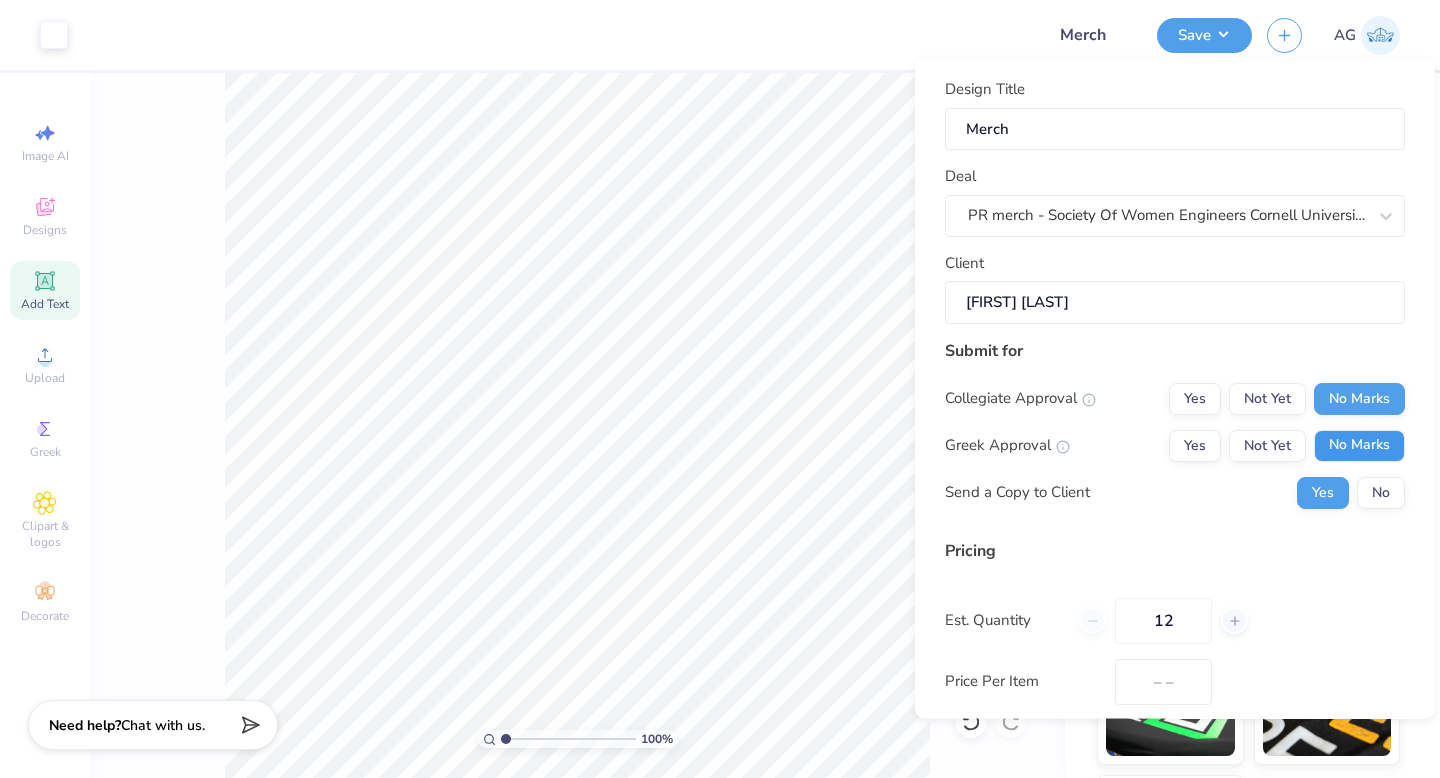 click on "No Marks" at bounding box center (1359, 445) 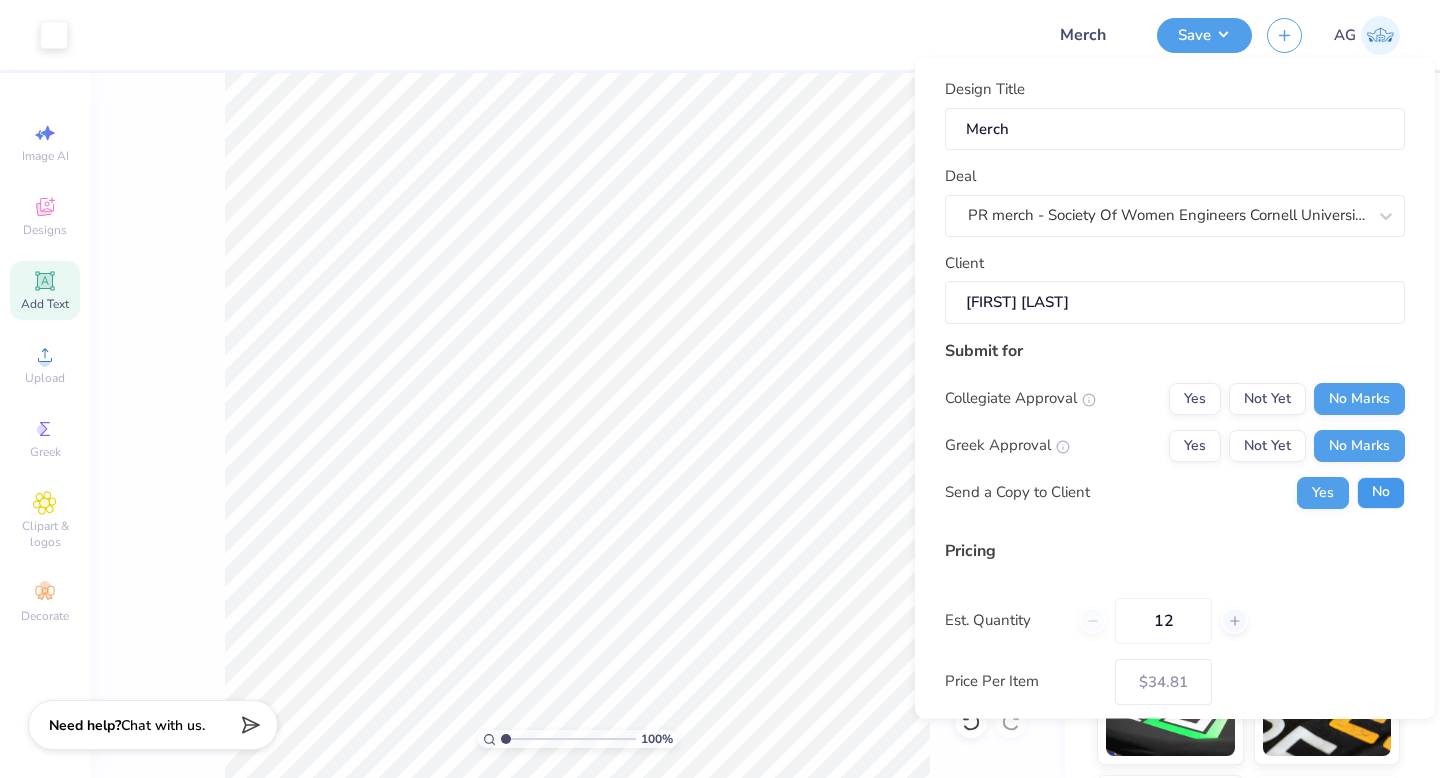 click on "No" at bounding box center [1381, 492] 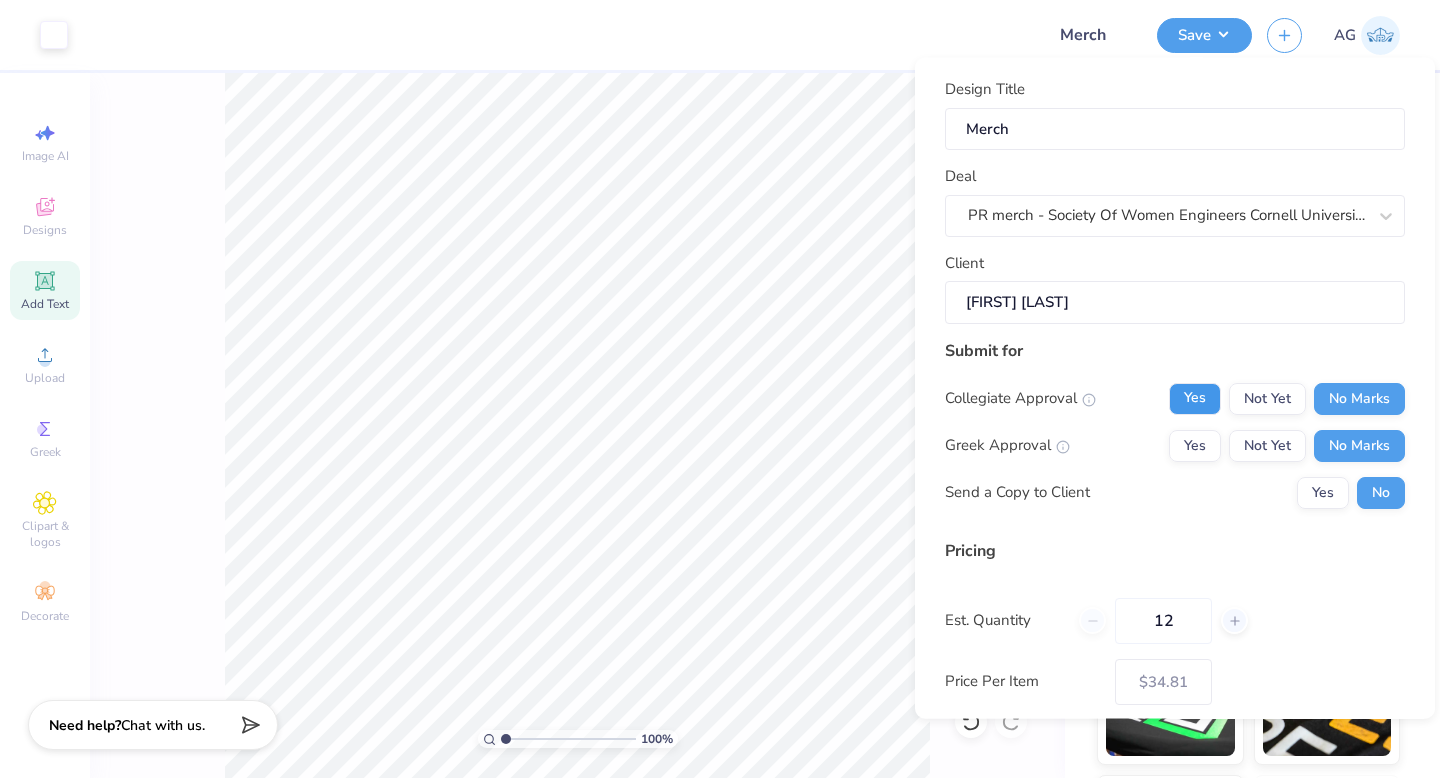 click on "Yes" at bounding box center [1195, 398] 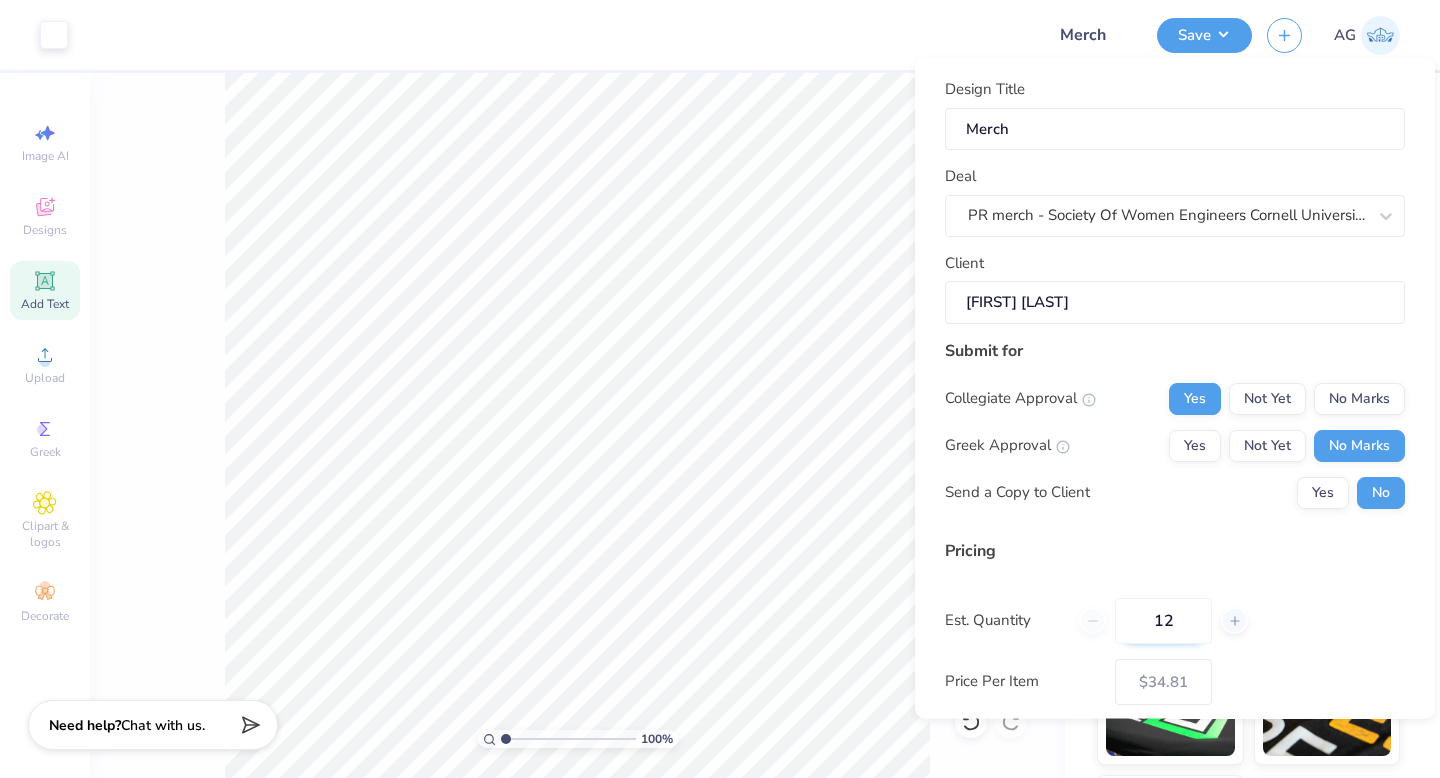 click on "12" at bounding box center [1163, 620] 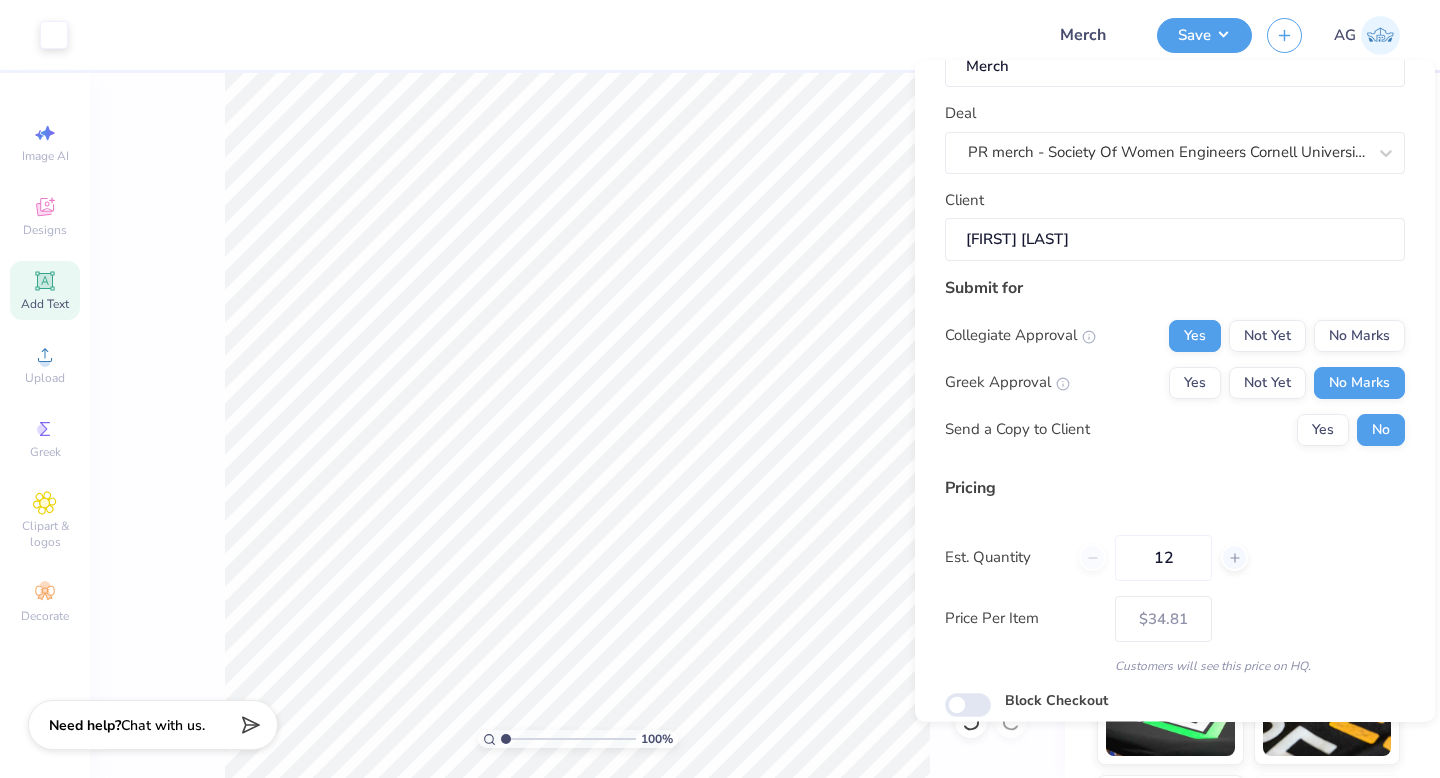 scroll, scrollTop: 143, scrollLeft: 0, axis: vertical 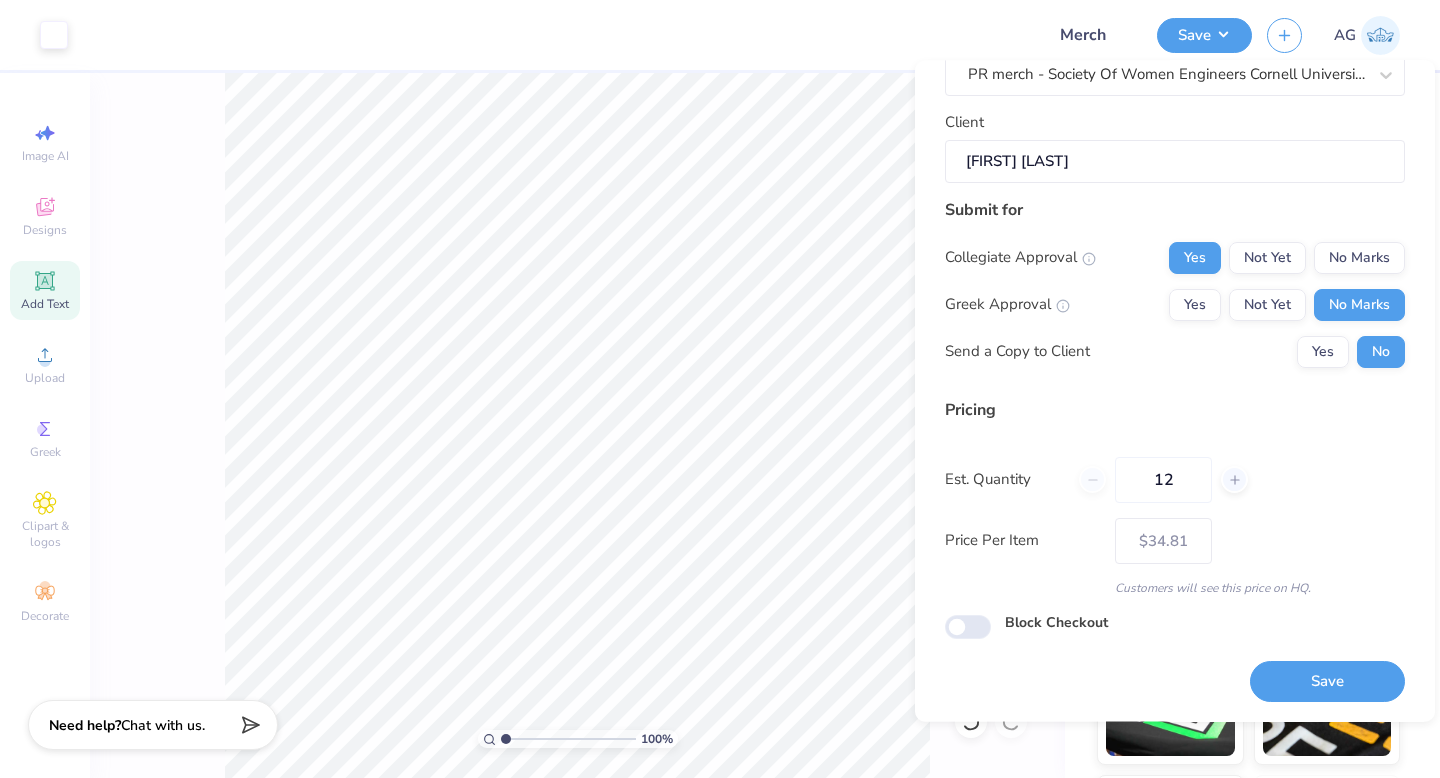 click on "Save" at bounding box center [1327, 682] 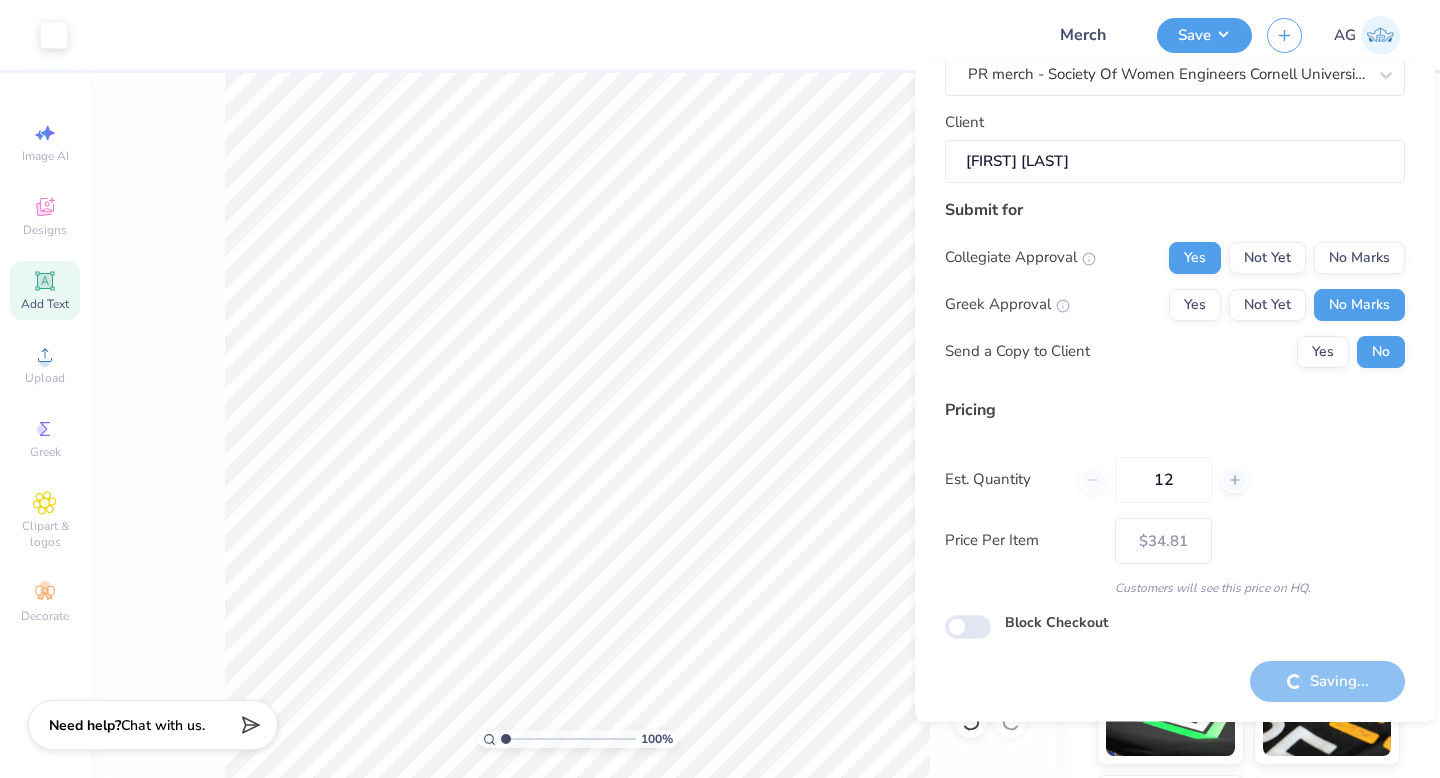 type on "– –" 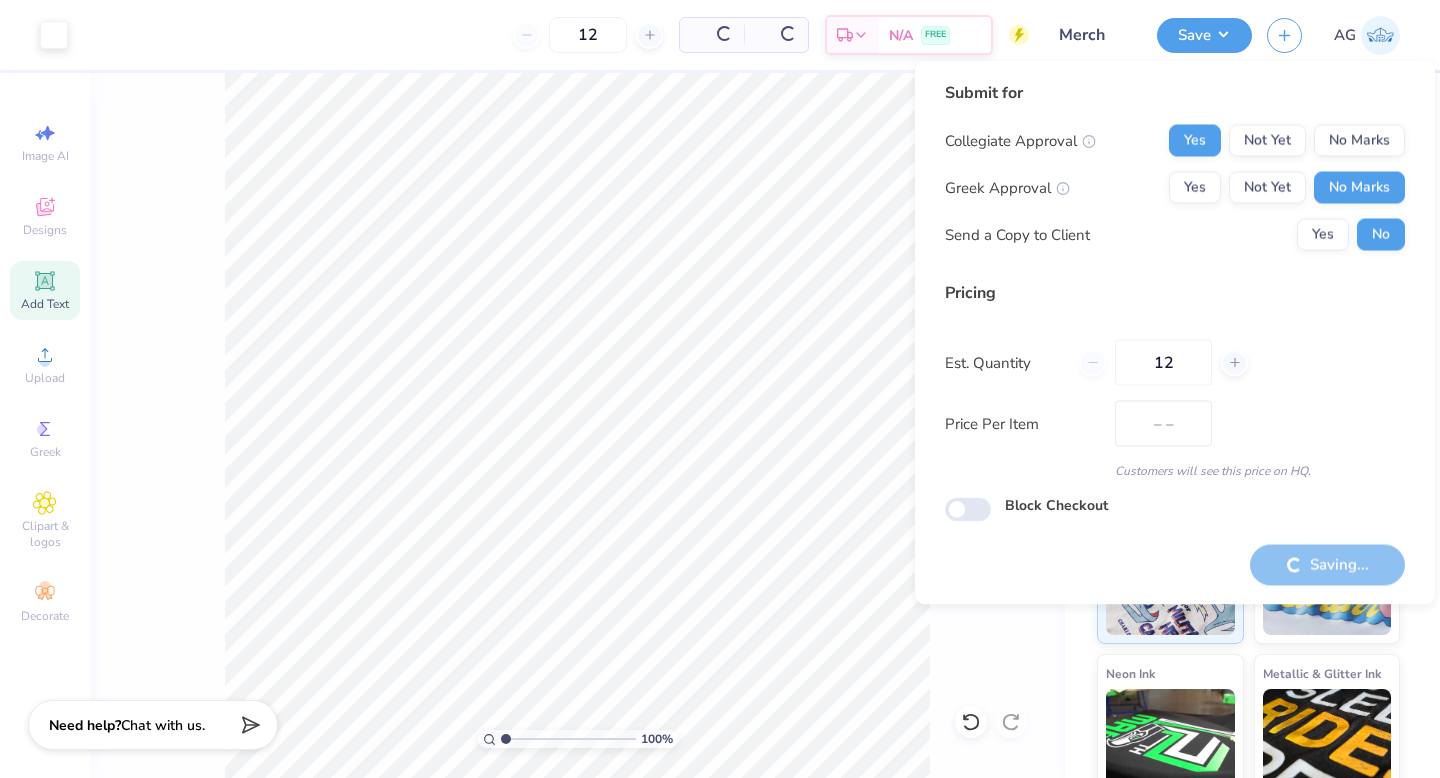 scroll, scrollTop: 0, scrollLeft: 0, axis: both 